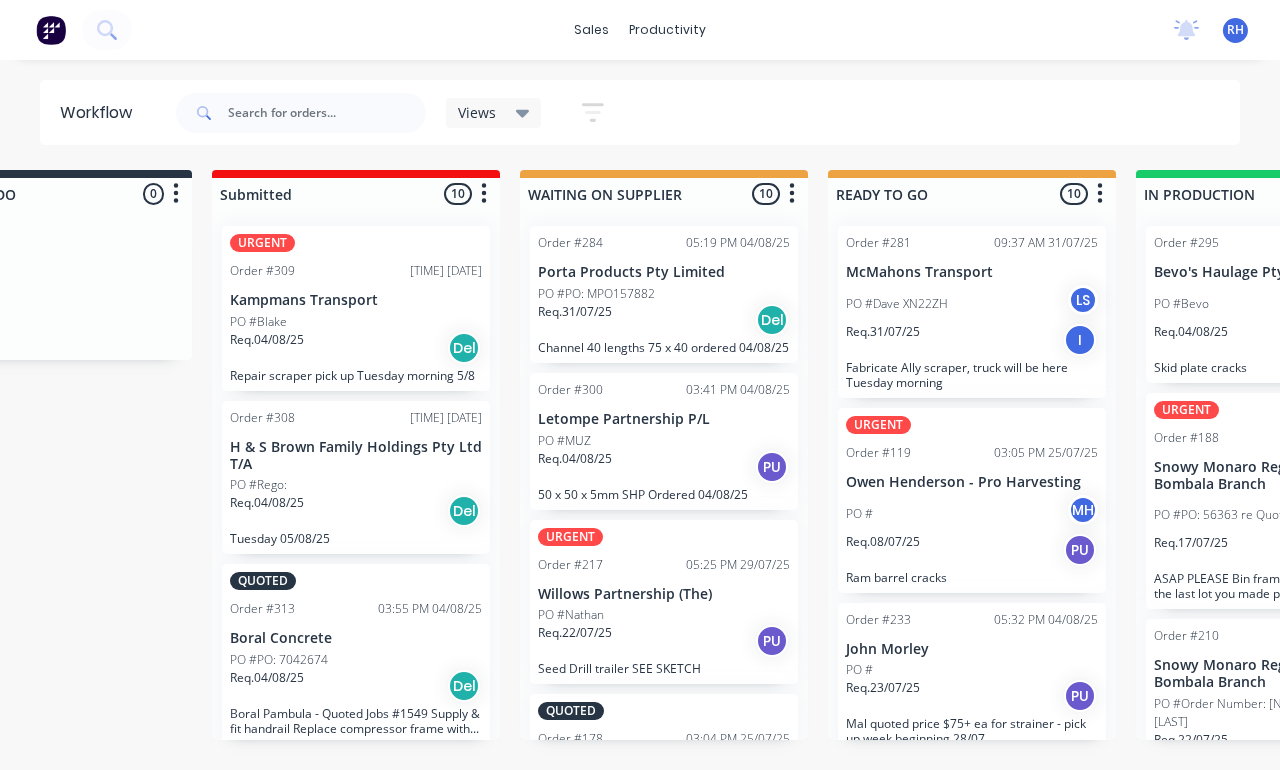 scroll, scrollTop: 41, scrollLeft: 140, axis: both 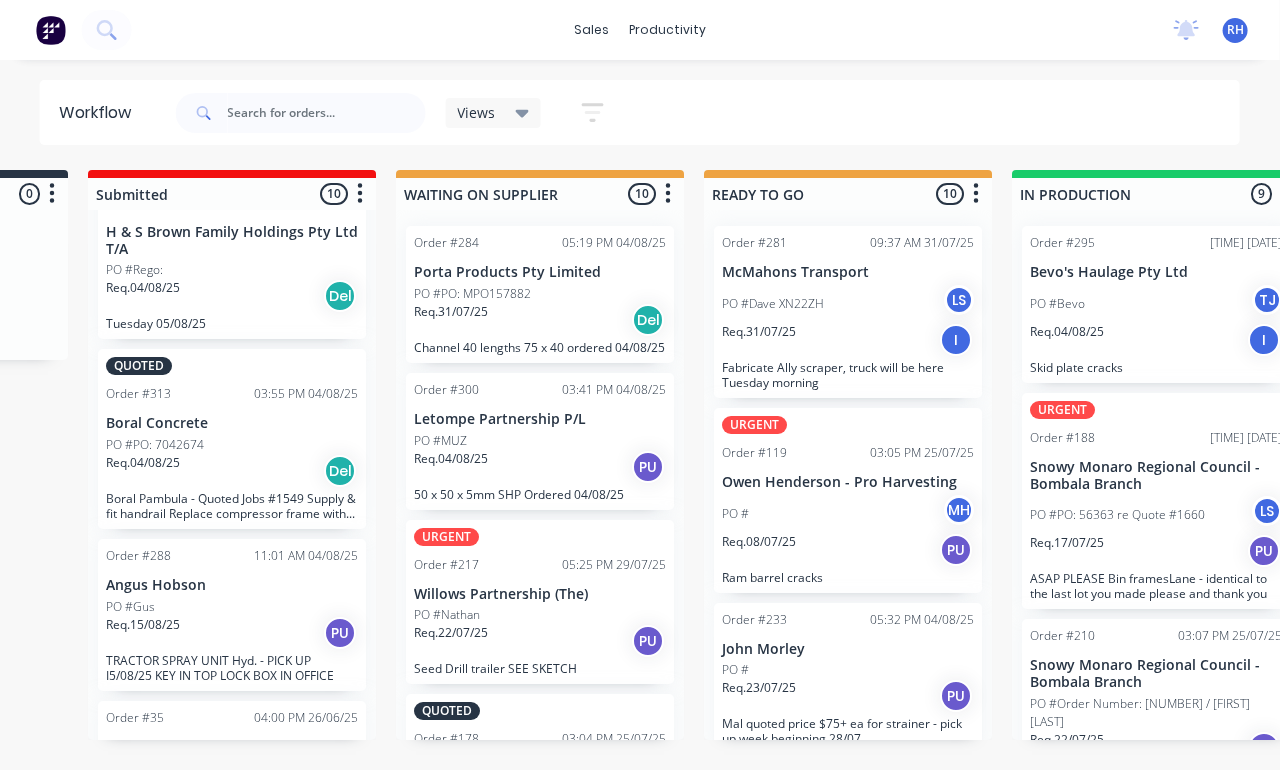 click on "Req. [DATE]" at bounding box center (143, 288) 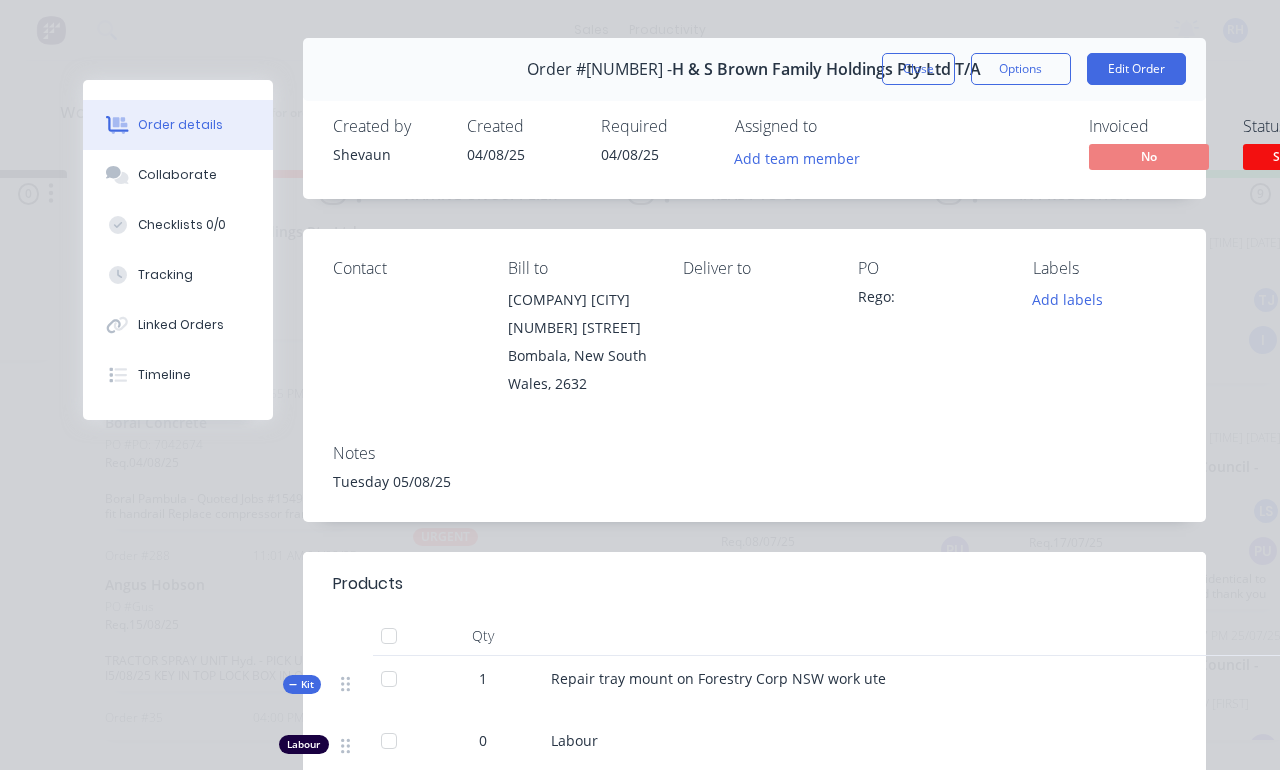scroll, scrollTop: 41, scrollLeft: 0, axis: vertical 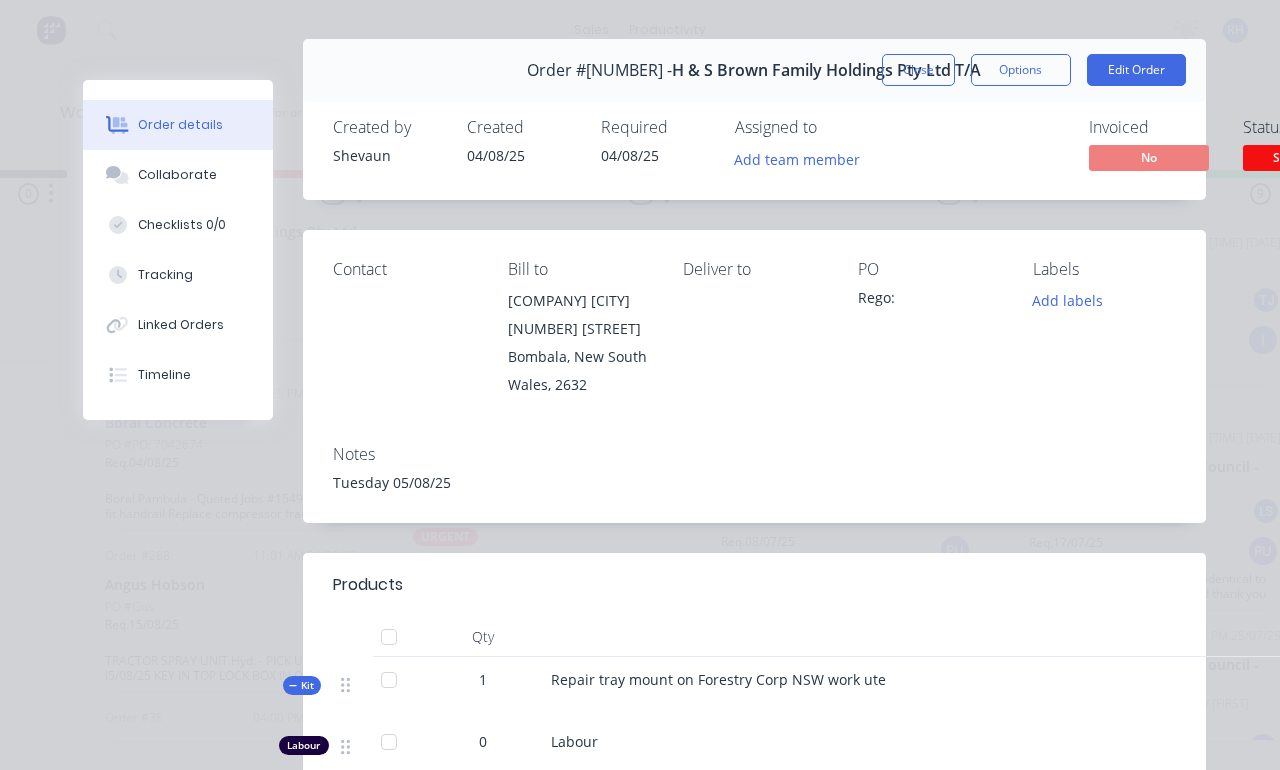 click on "Close" at bounding box center [918, 70] 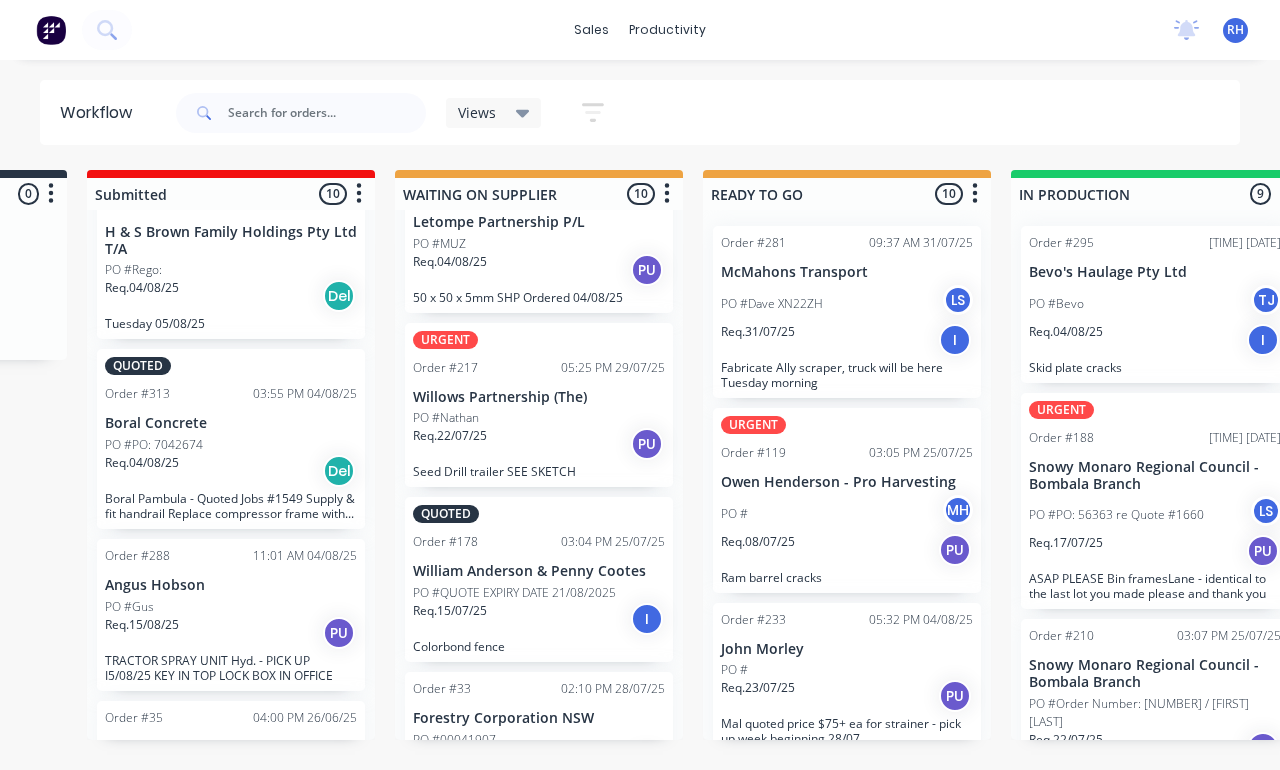 scroll, scrollTop: 200, scrollLeft: 0, axis: vertical 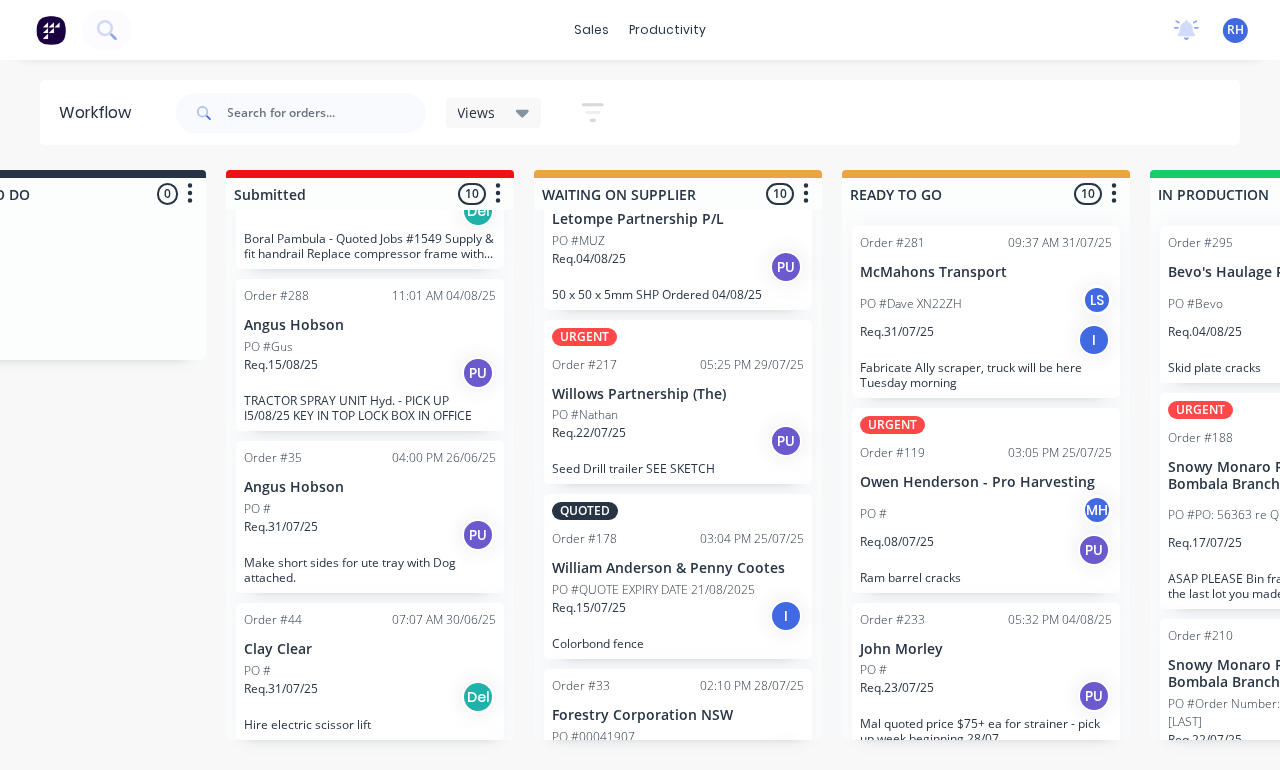 click on "Make short sides for ute tray with Dog attached." at bounding box center [370, 570] 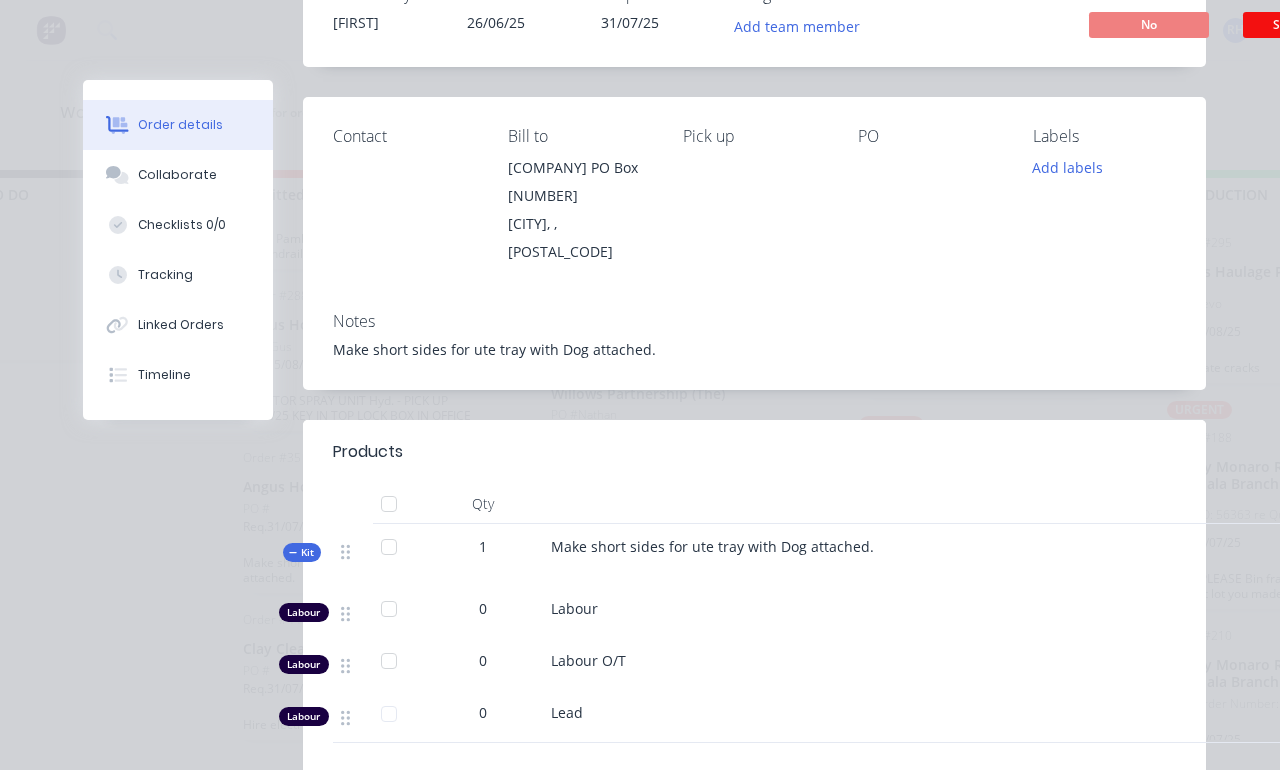 scroll, scrollTop: 176, scrollLeft: 0, axis: vertical 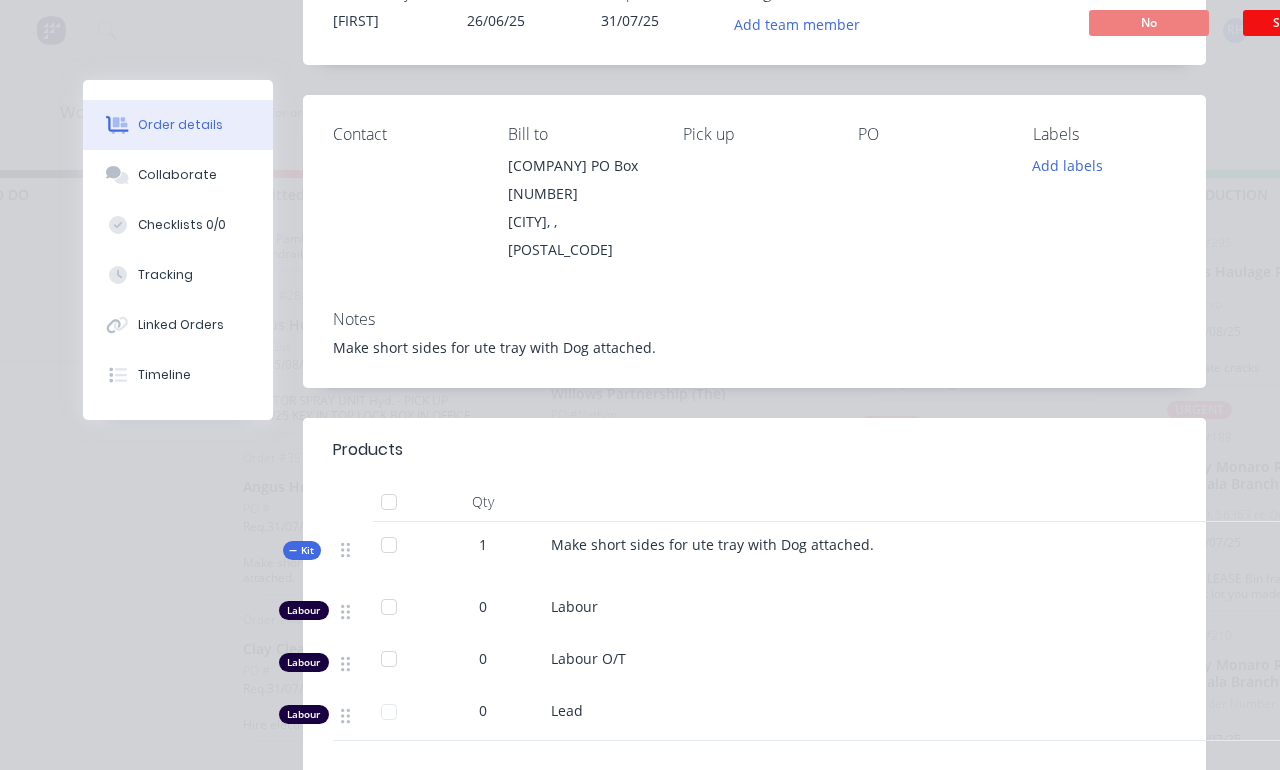 click on "Collaborate" at bounding box center (177, 175) 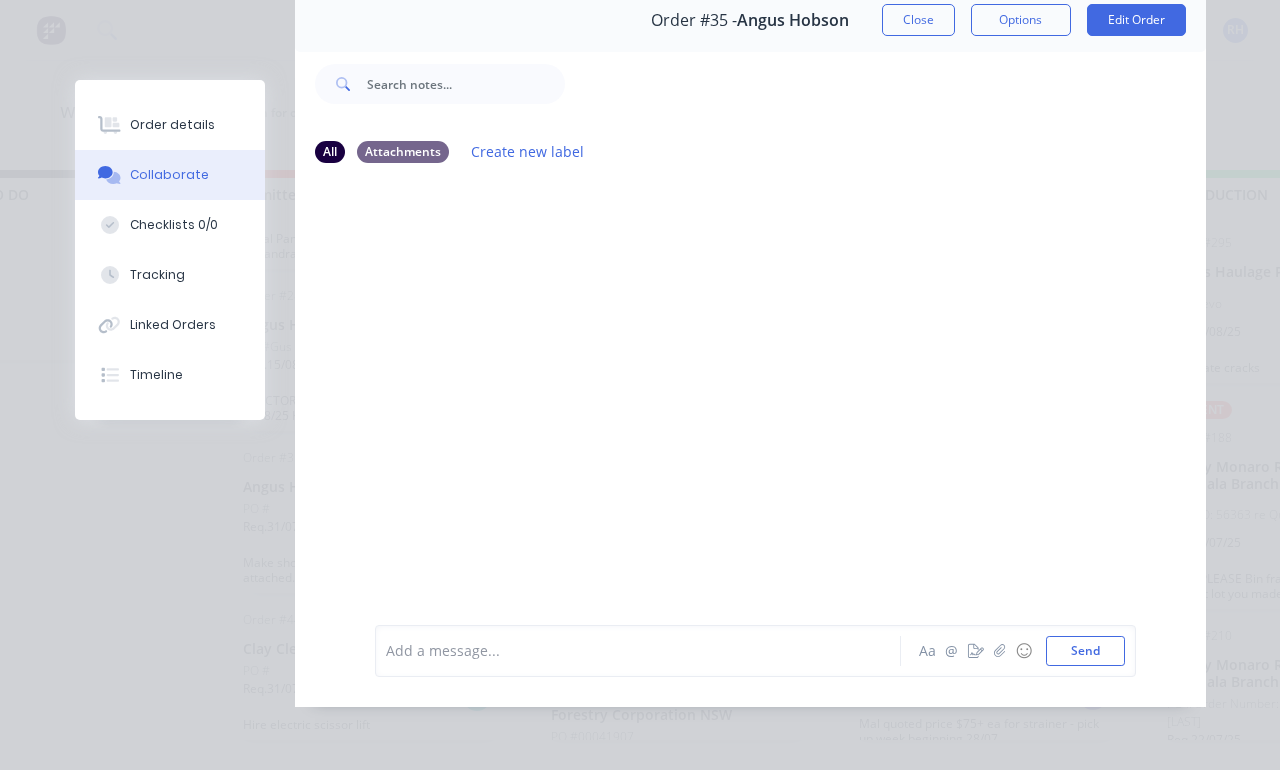 click on "Order details" at bounding box center [172, 125] 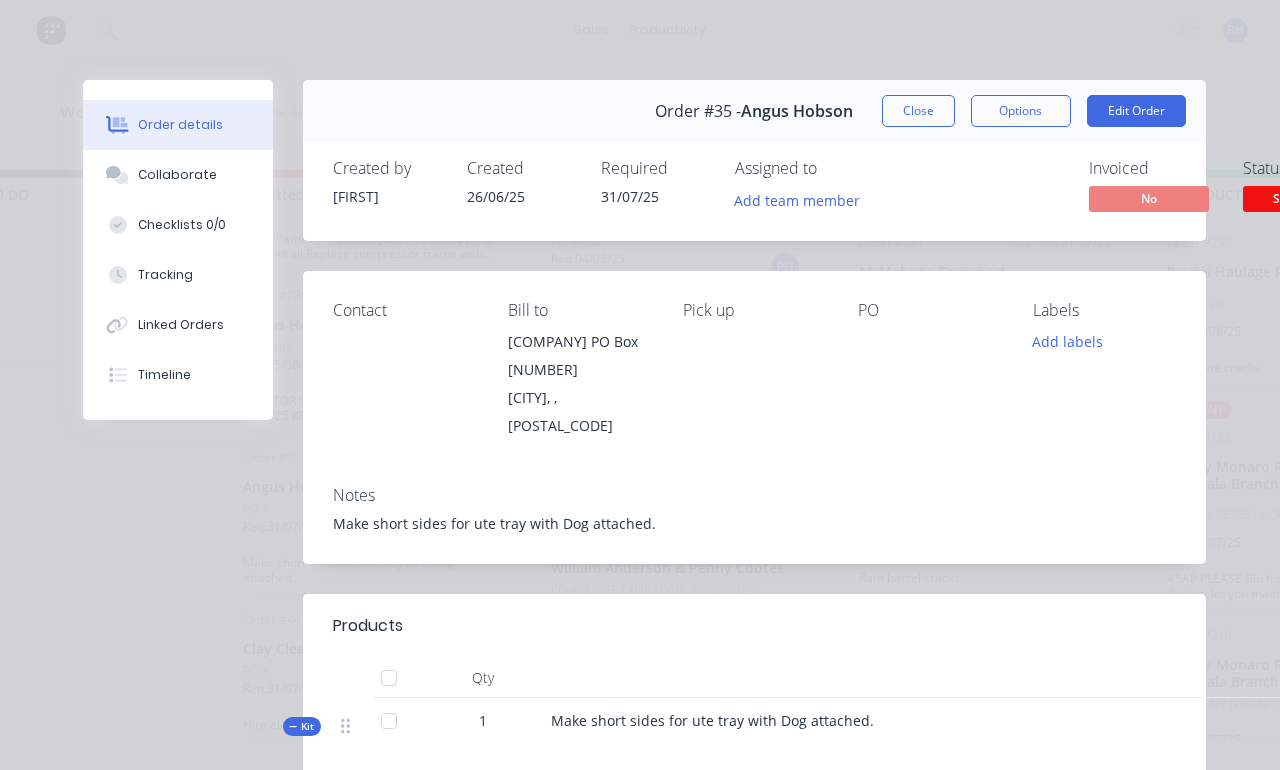 scroll, scrollTop: 0, scrollLeft: 0, axis: both 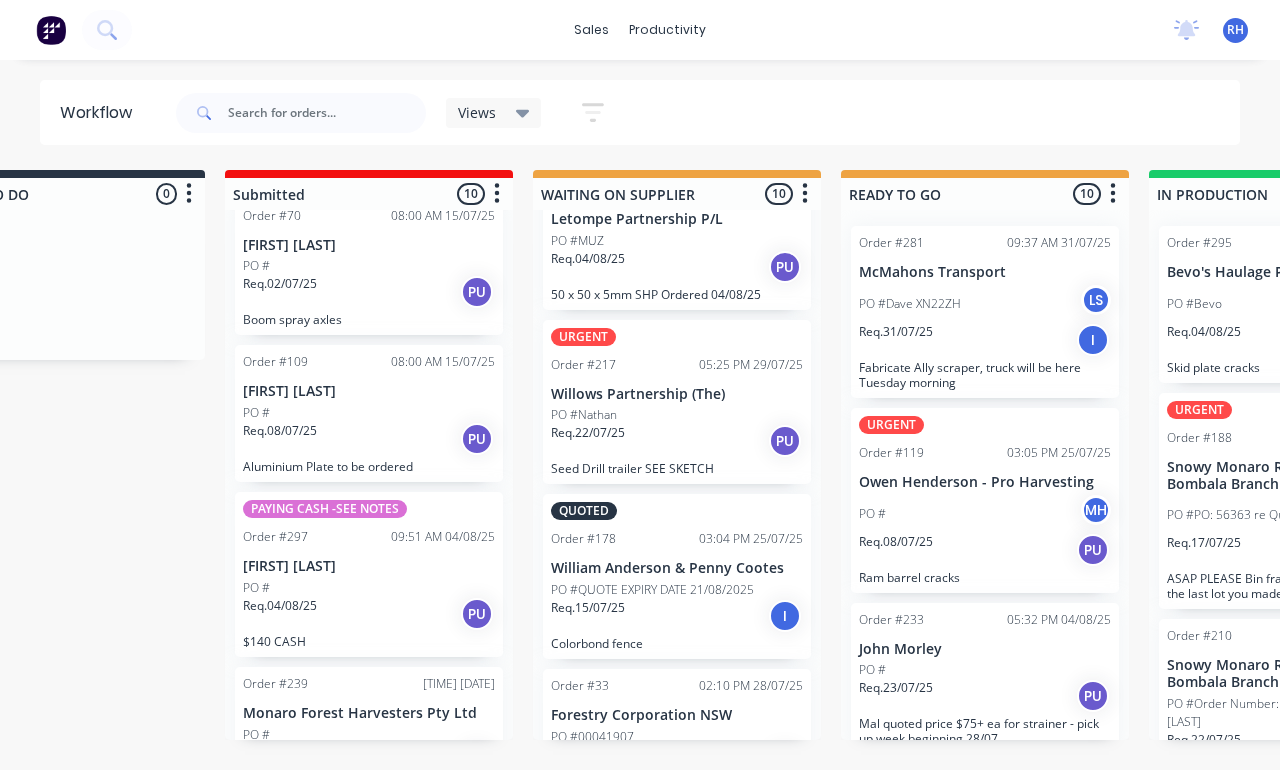 click on "Req. 04/08/25 PU" at bounding box center (369, 614) 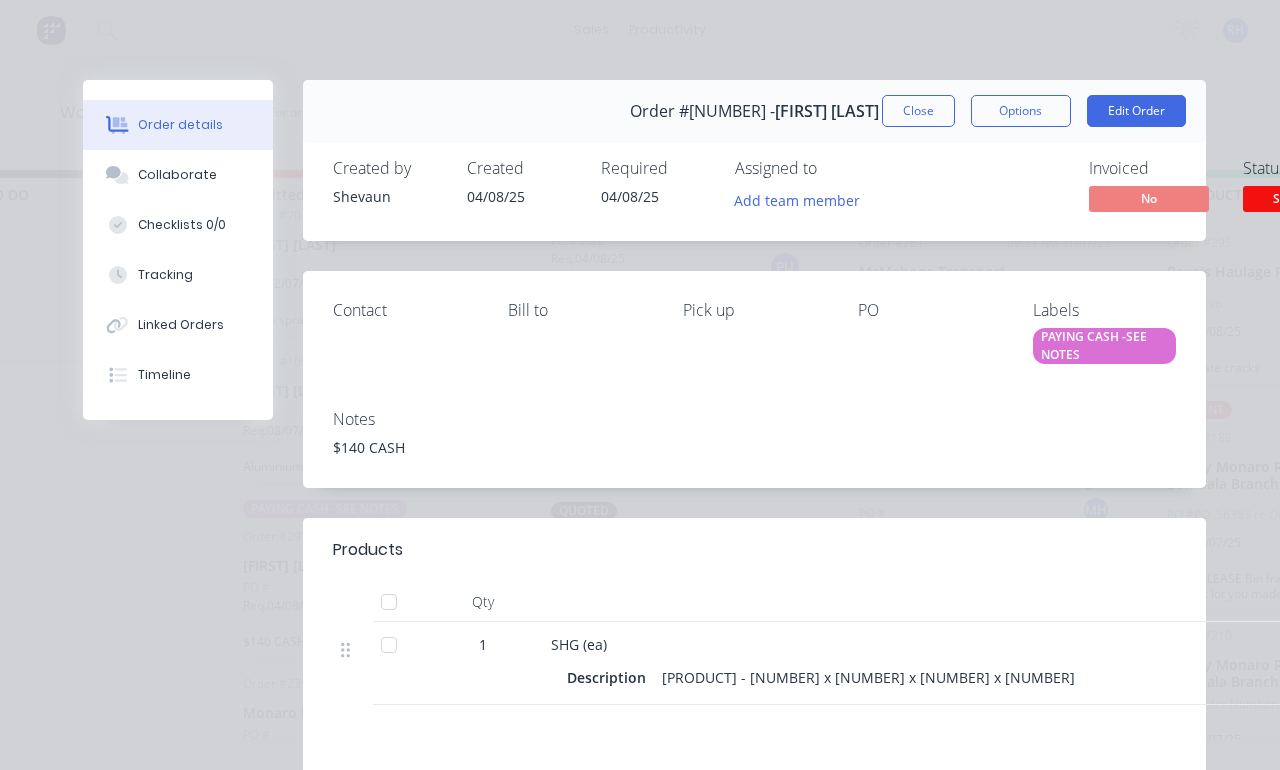 scroll, scrollTop: 0, scrollLeft: 0, axis: both 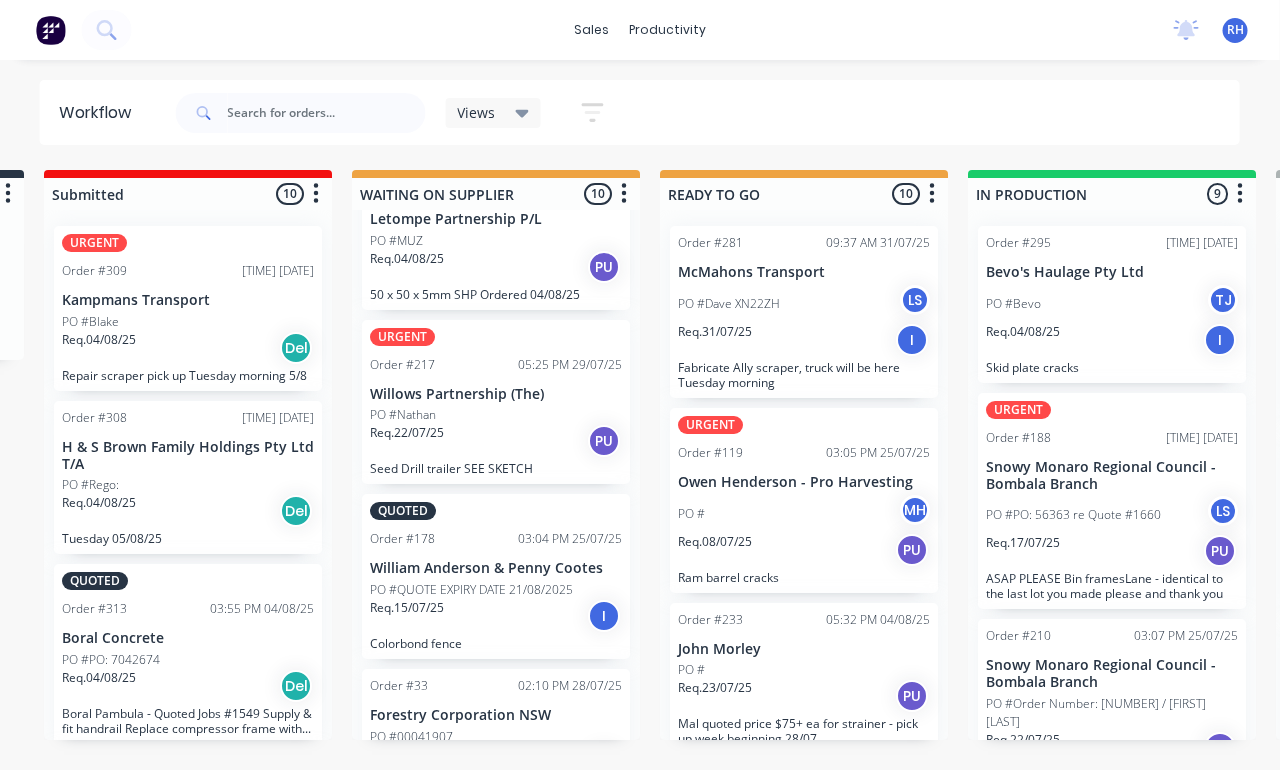 click on "Req. [DATE]" at bounding box center (407, 433) 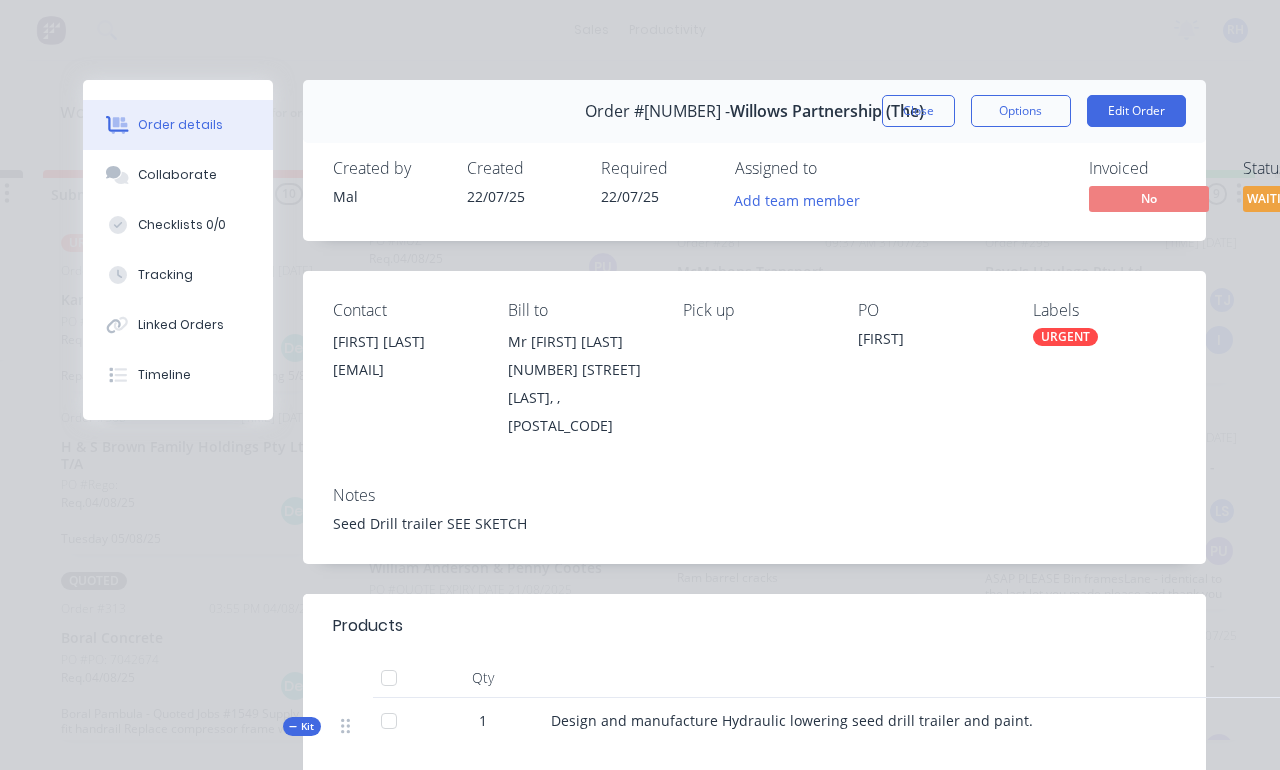click on "Collaborate" at bounding box center (177, 175) 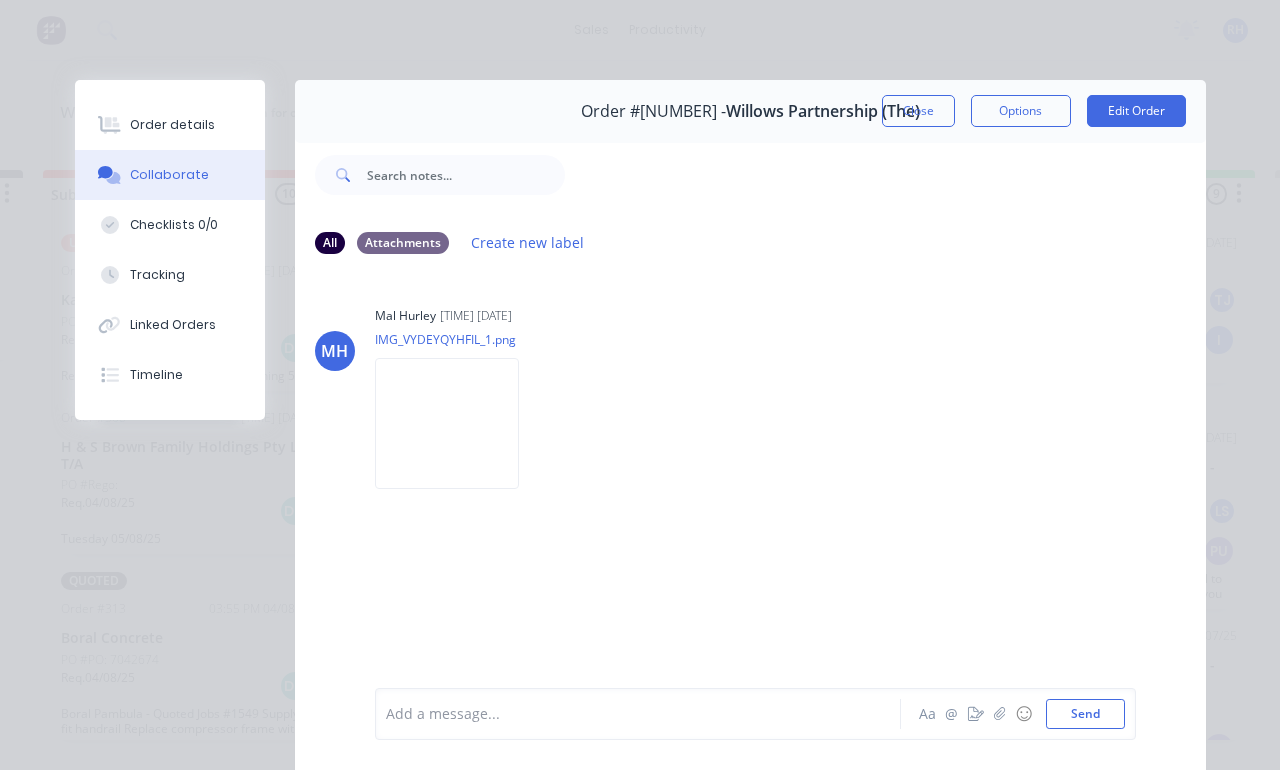 click at bounding box center [447, 423] 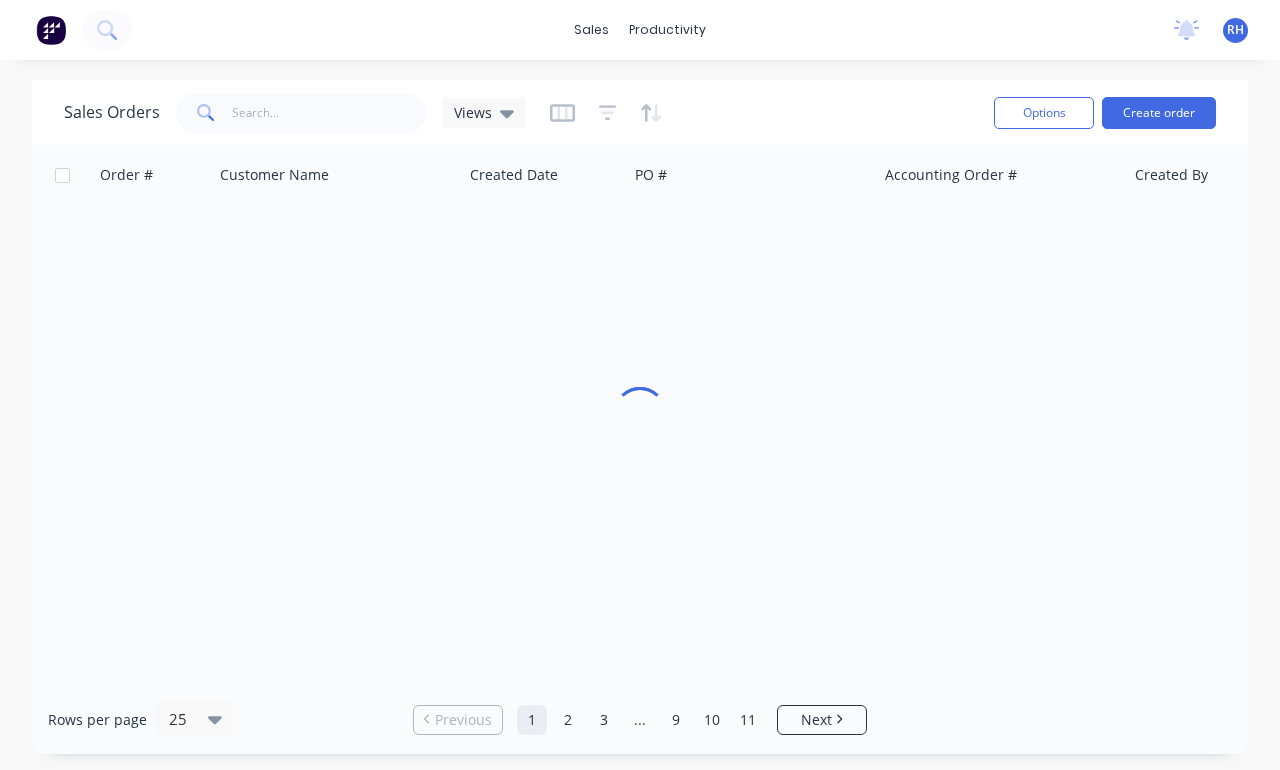 scroll, scrollTop: 0, scrollLeft: 0, axis: both 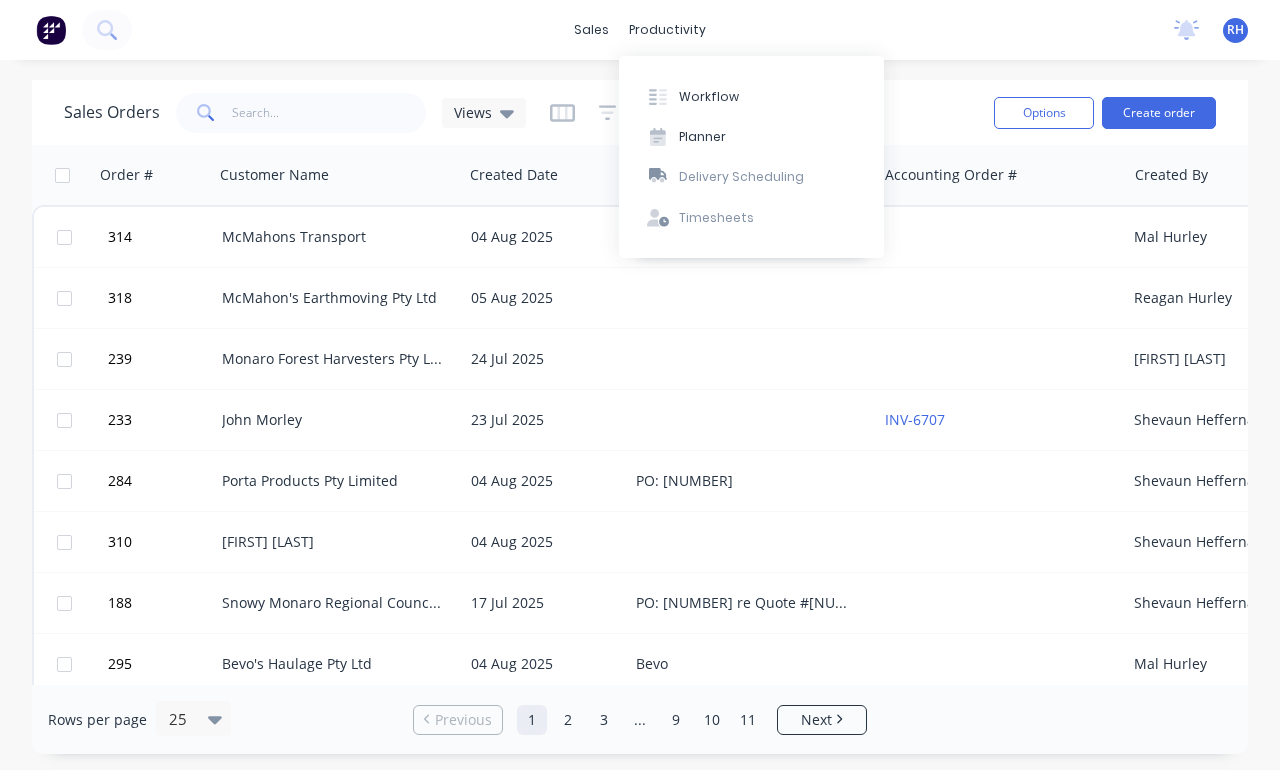 click on "productivity" at bounding box center (667, 30) 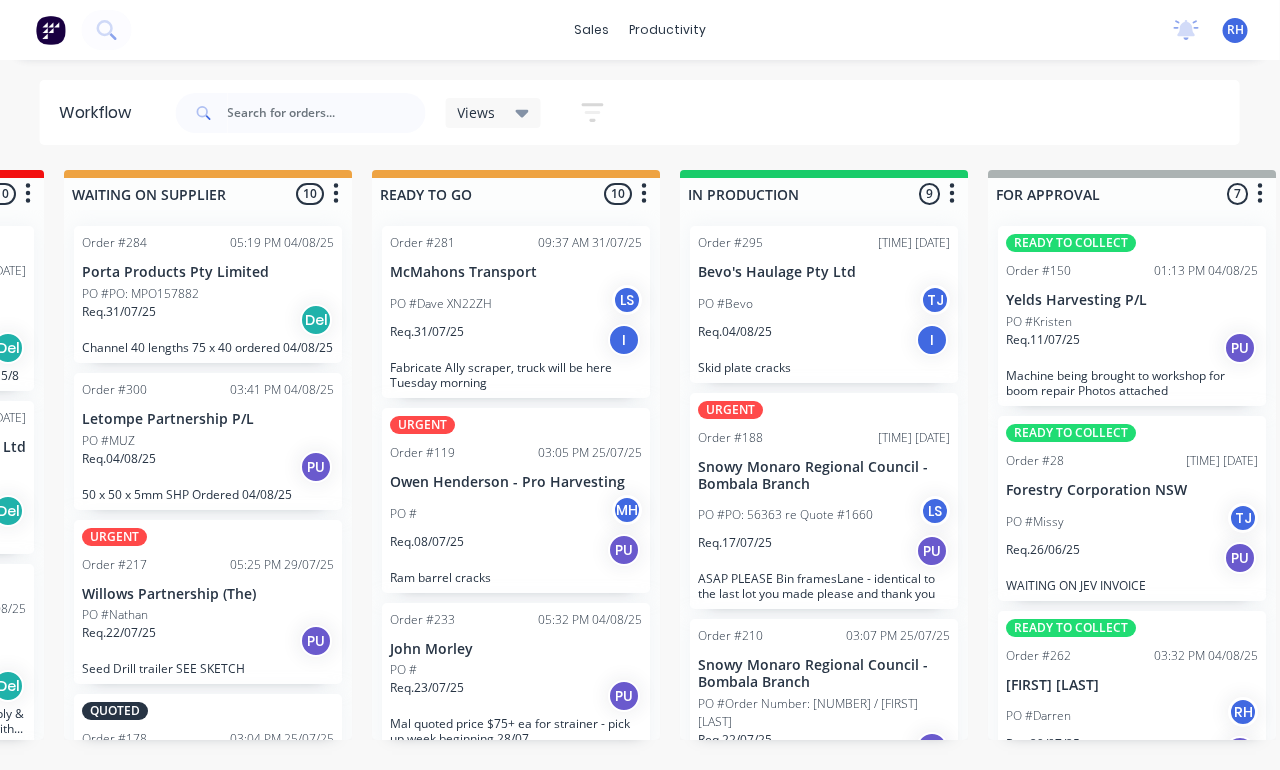 scroll, scrollTop: 0, scrollLeft: 597, axis: horizontal 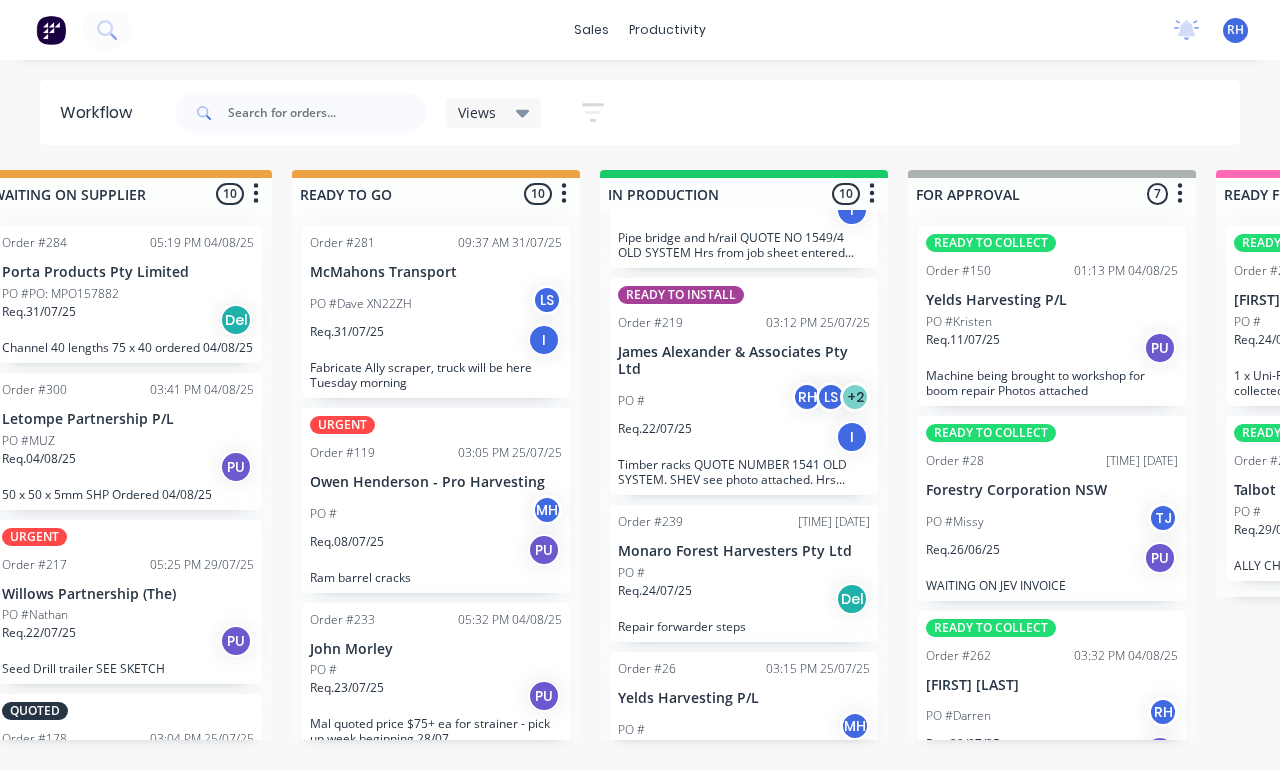 click on "PO #" at bounding box center [744, 573] 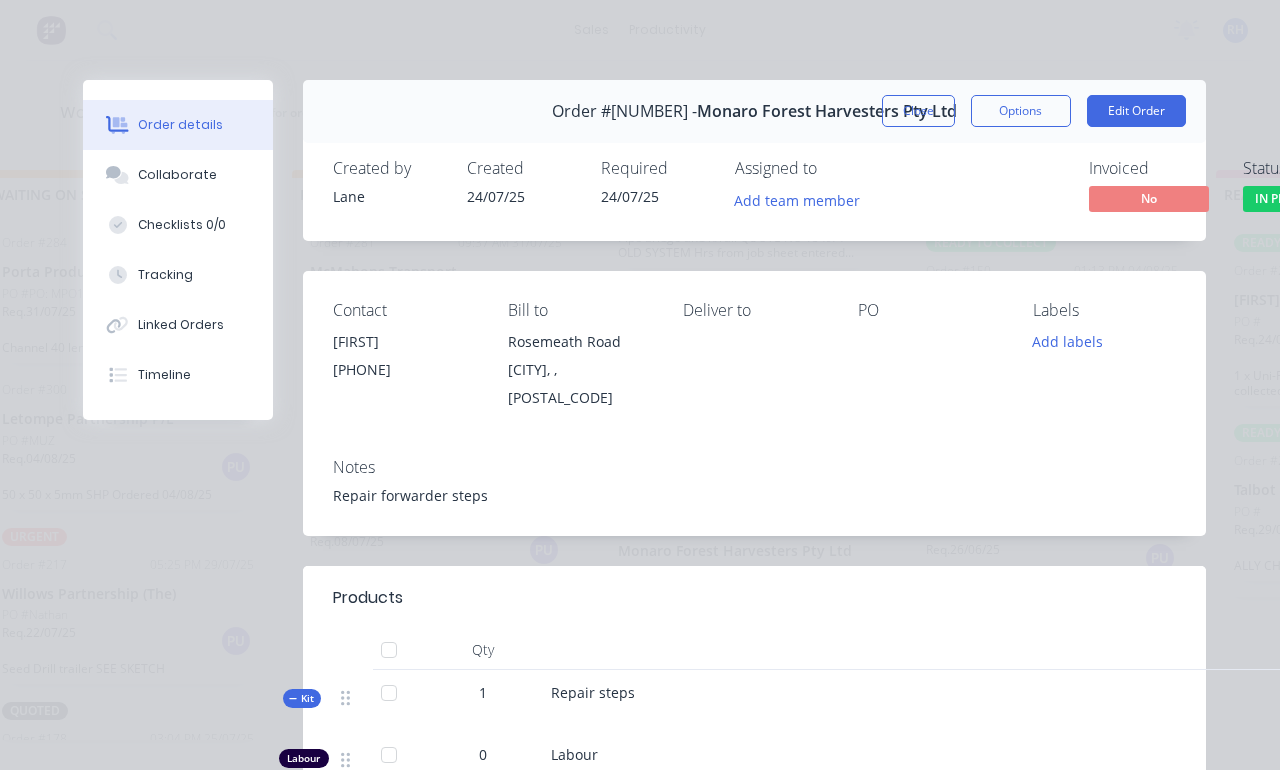 click on "Edit Order" at bounding box center (1136, 111) 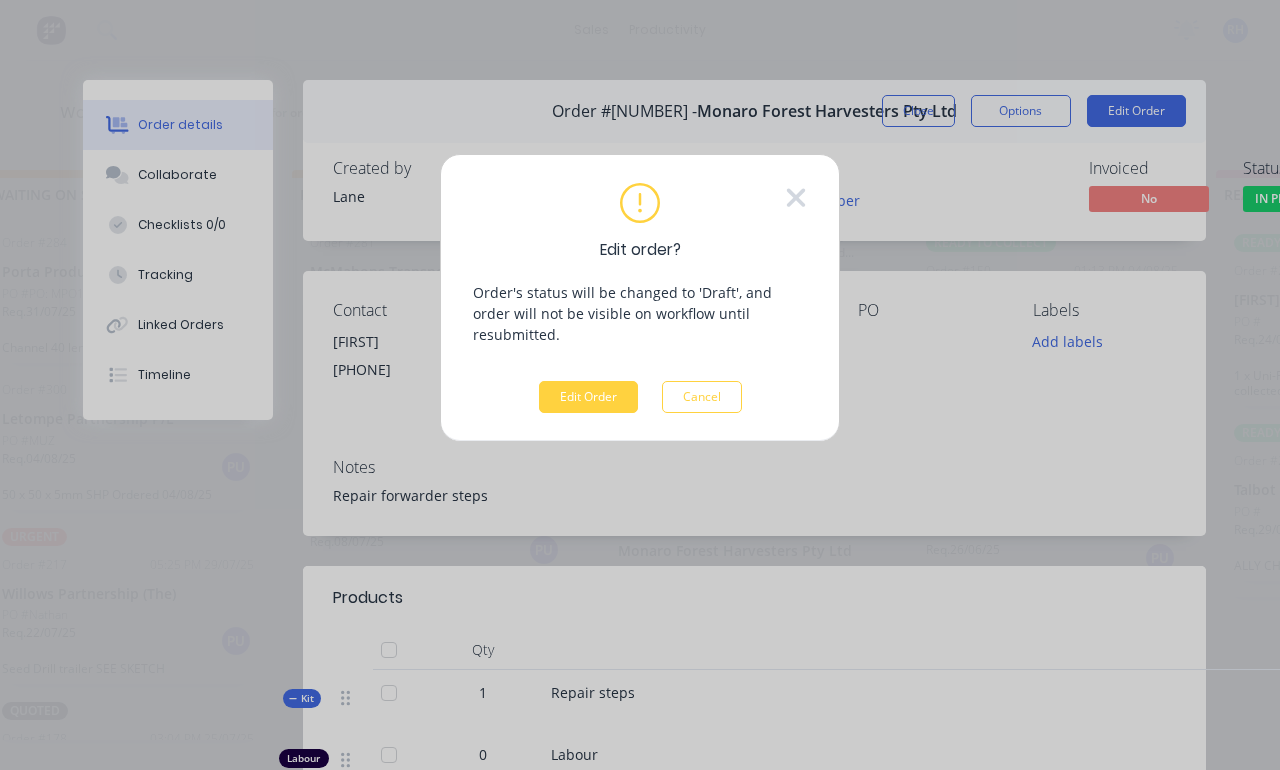 click on "Edit Order" at bounding box center [588, 397] 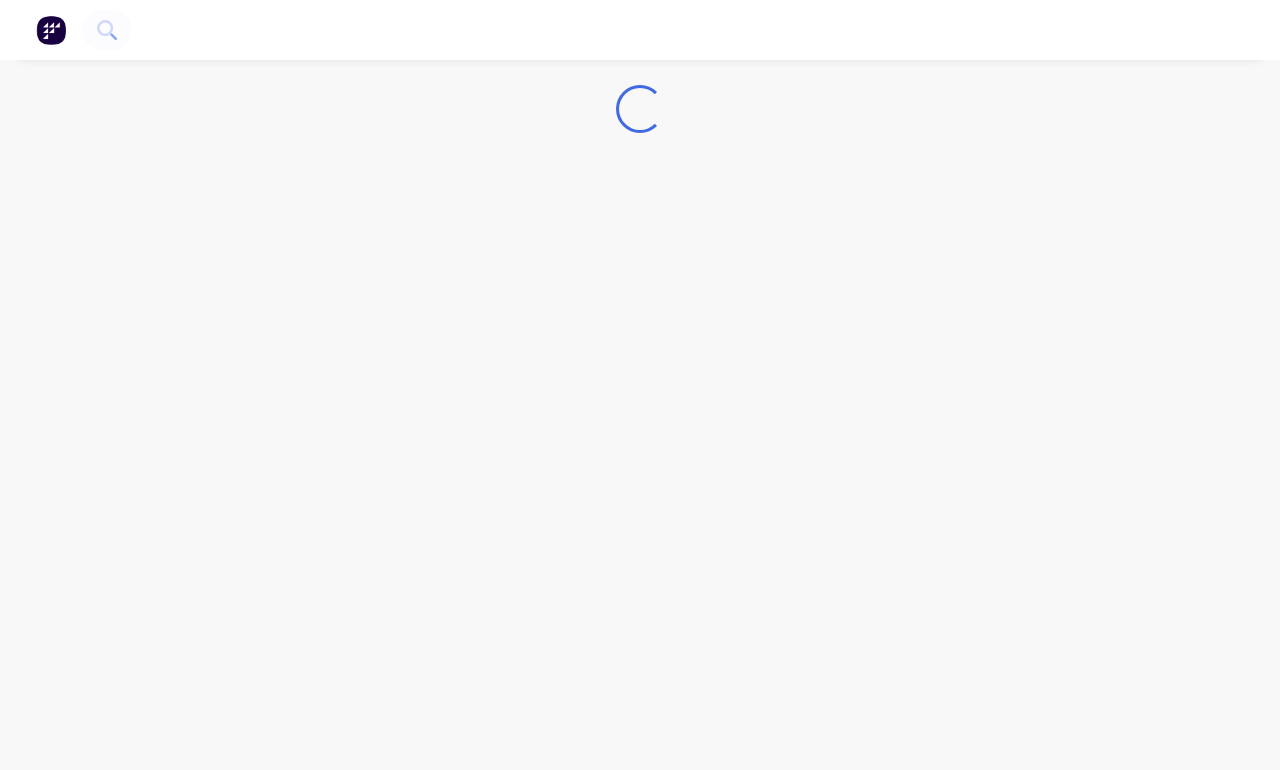 scroll, scrollTop: 41, scrollLeft: 0, axis: vertical 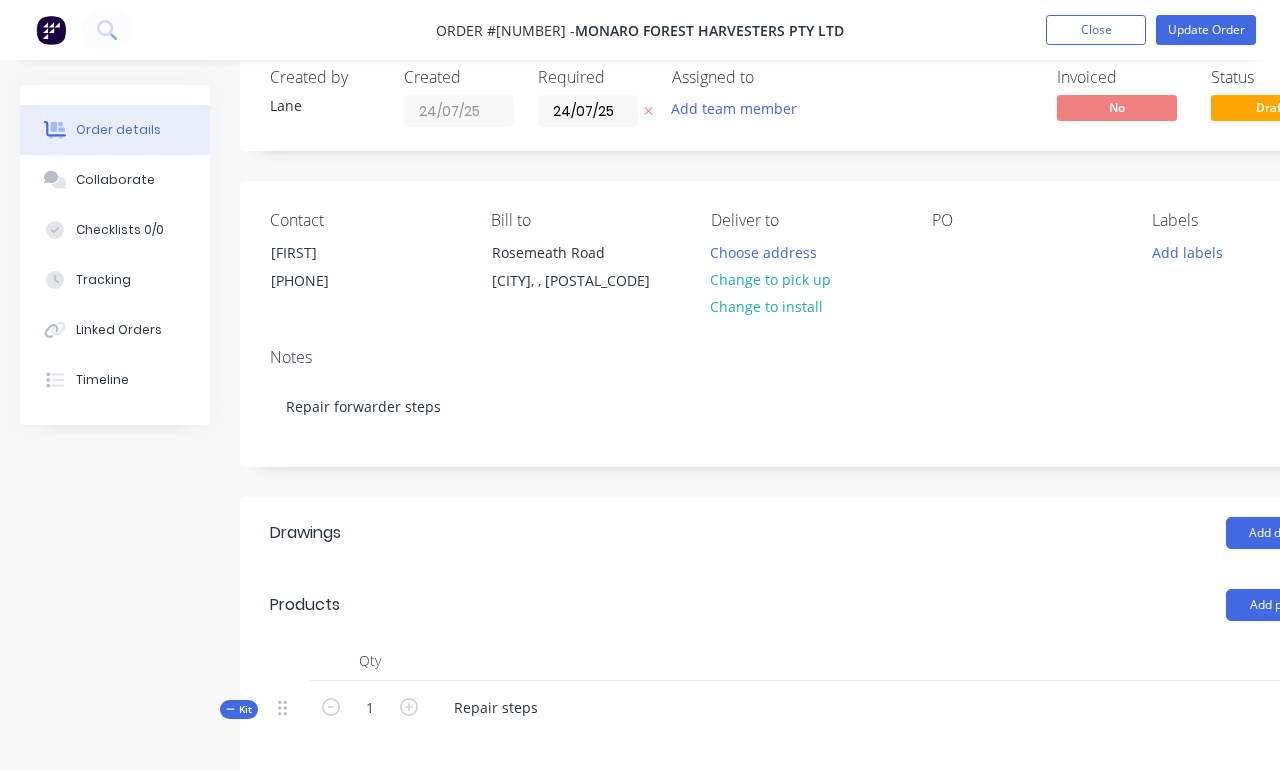 click on "Tracking" at bounding box center [115, 280] 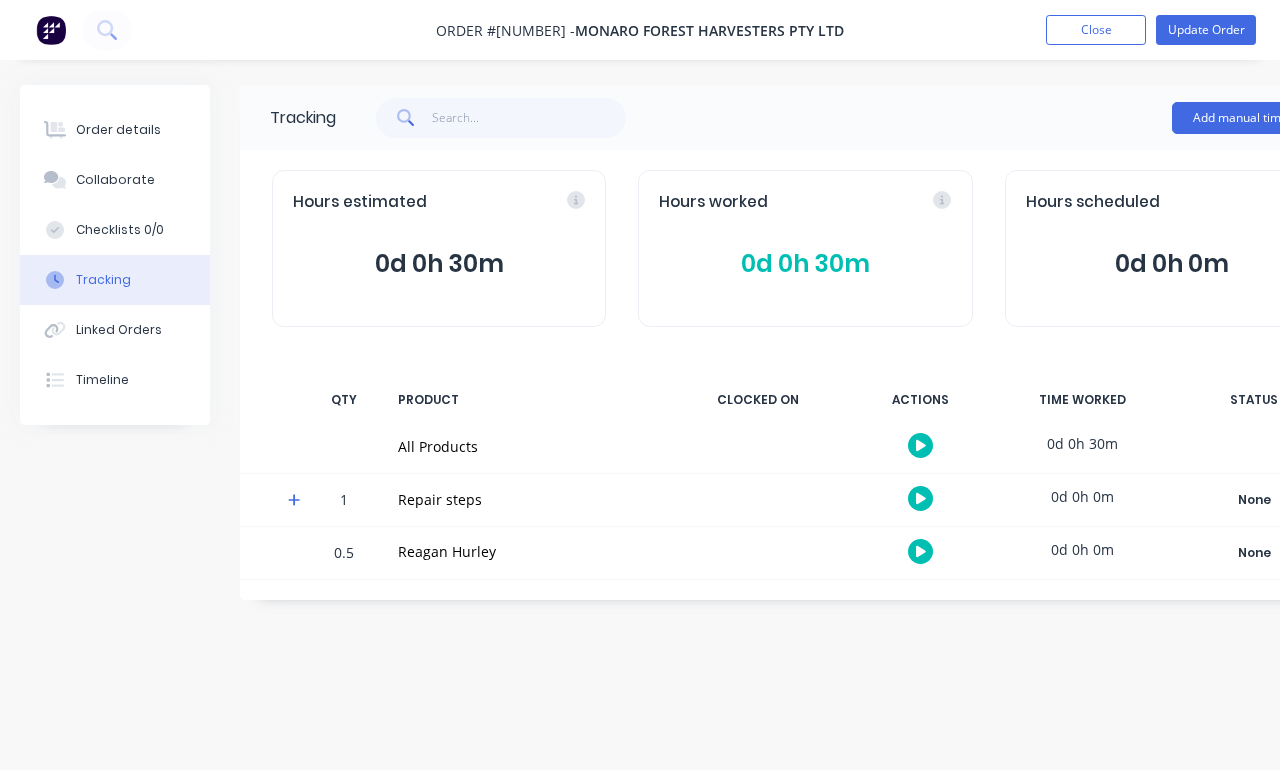 click on "Add manual time entry" at bounding box center [1256, 118] 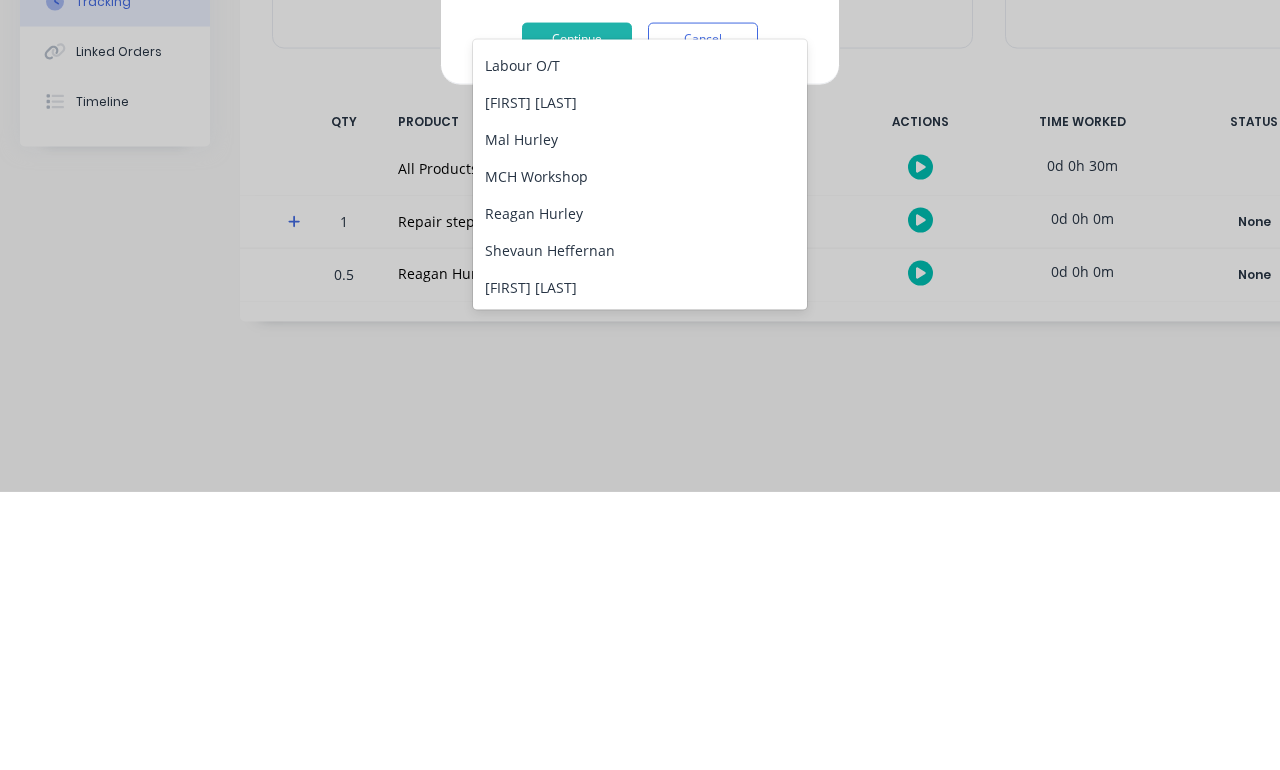 scroll, scrollTop: 118, scrollLeft: 0, axis: vertical 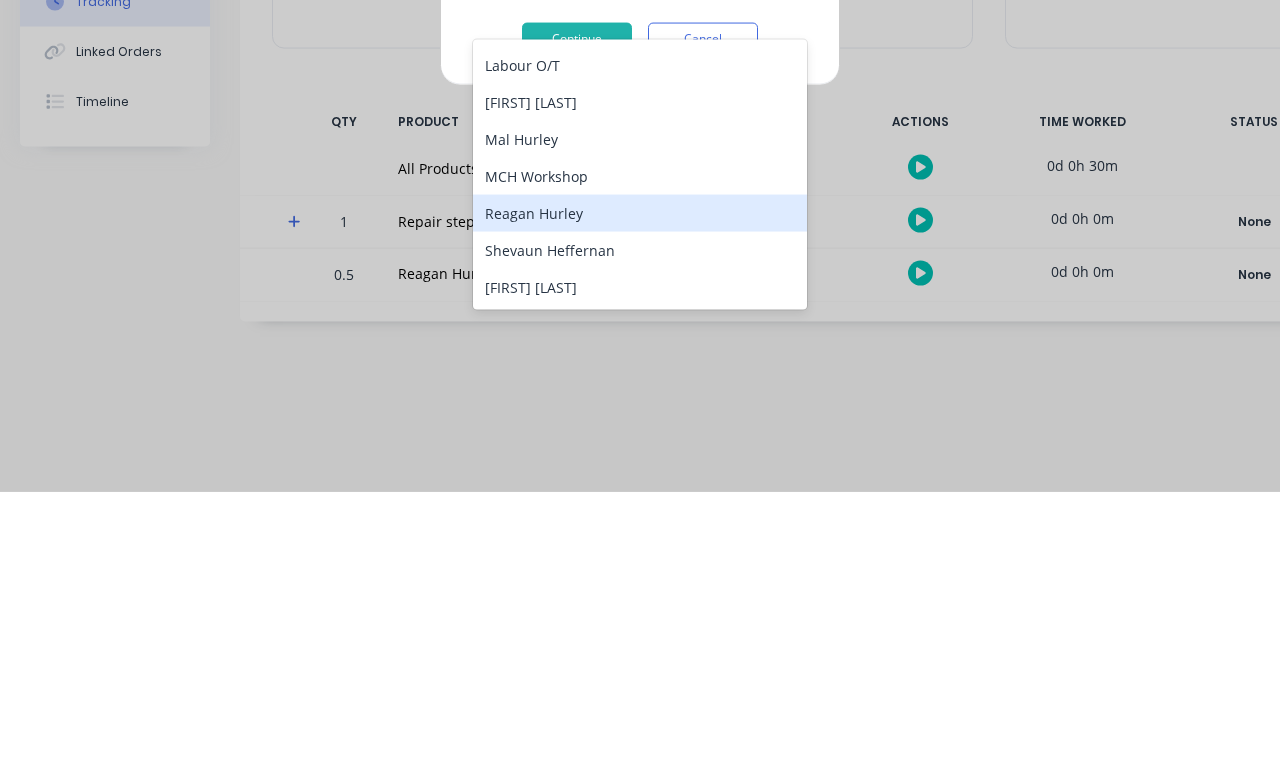 click on "Reagan Hurley" at bounding box center (640, 491) 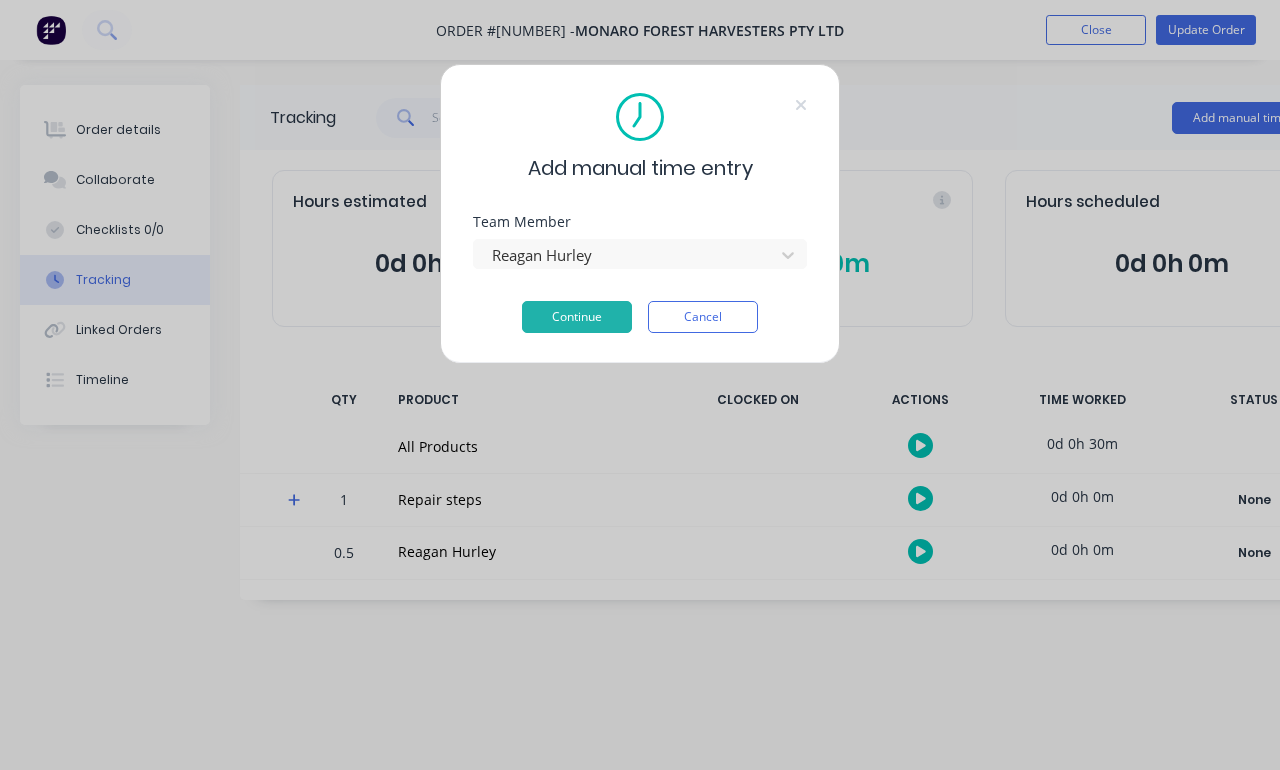 click on "Continue" at bounding box center (577, 317) 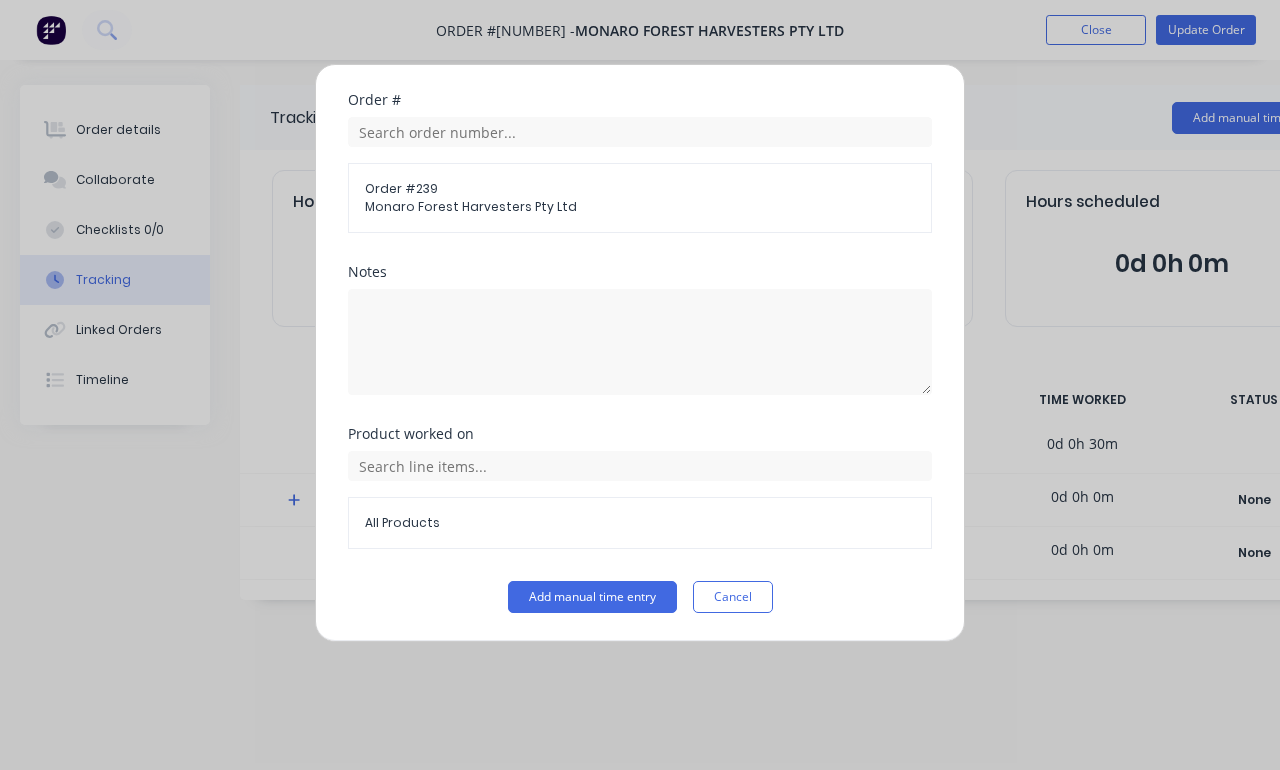 scroll, scrollTop: 494, scrollLeft: 0, axis: vertical 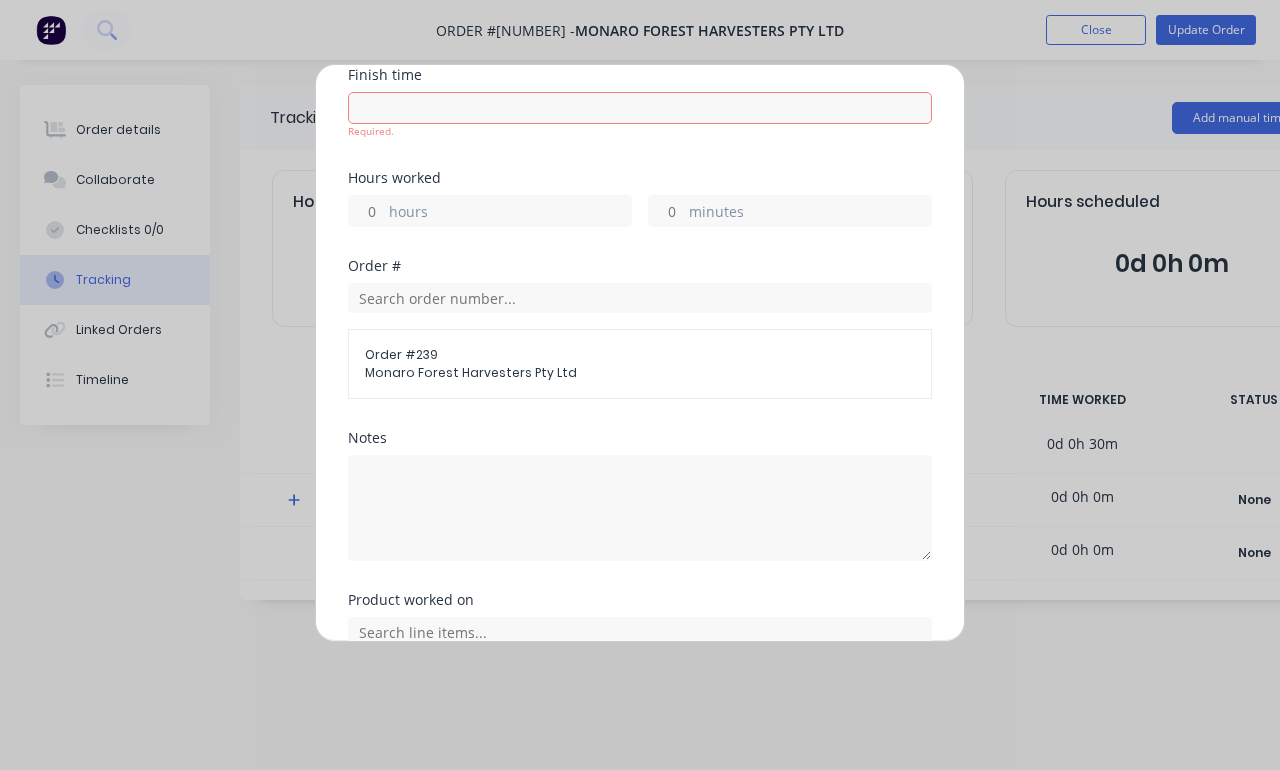 click at bounding box center [640, 108] 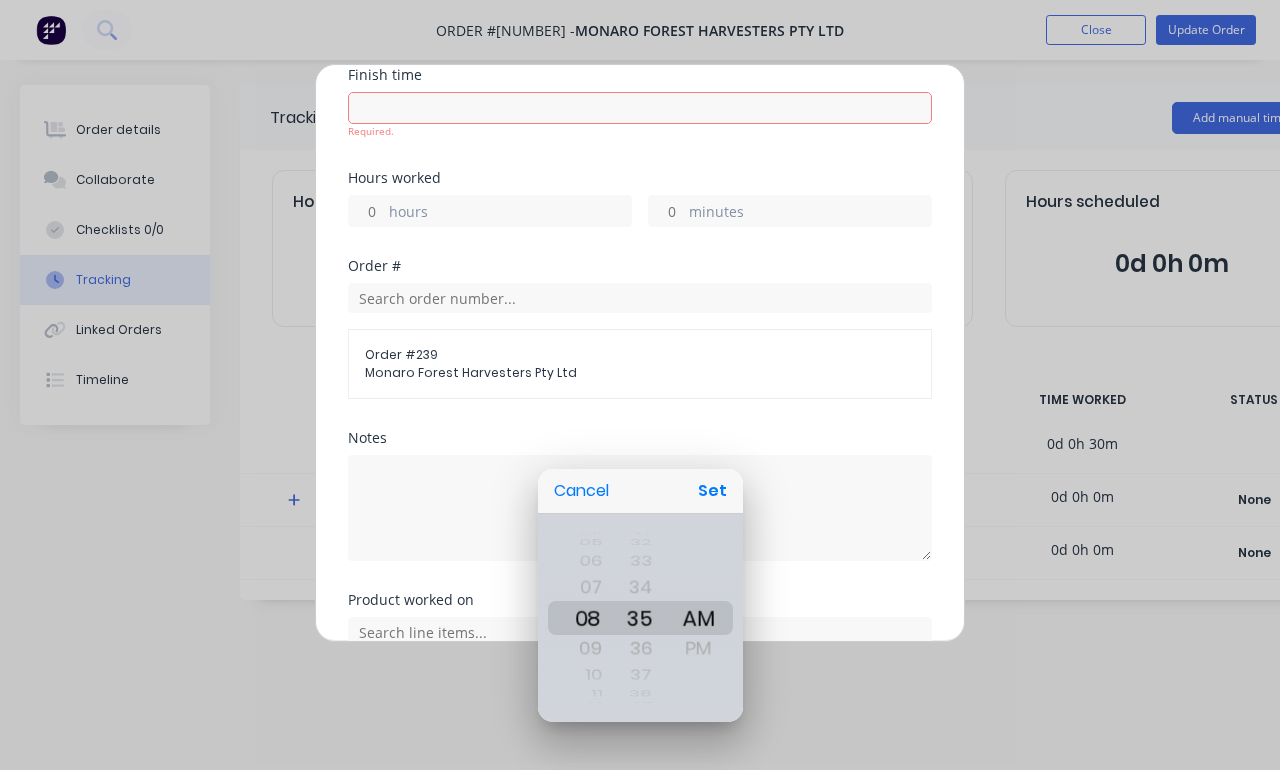 click on "Cancel" at bounding box center (581, 491) 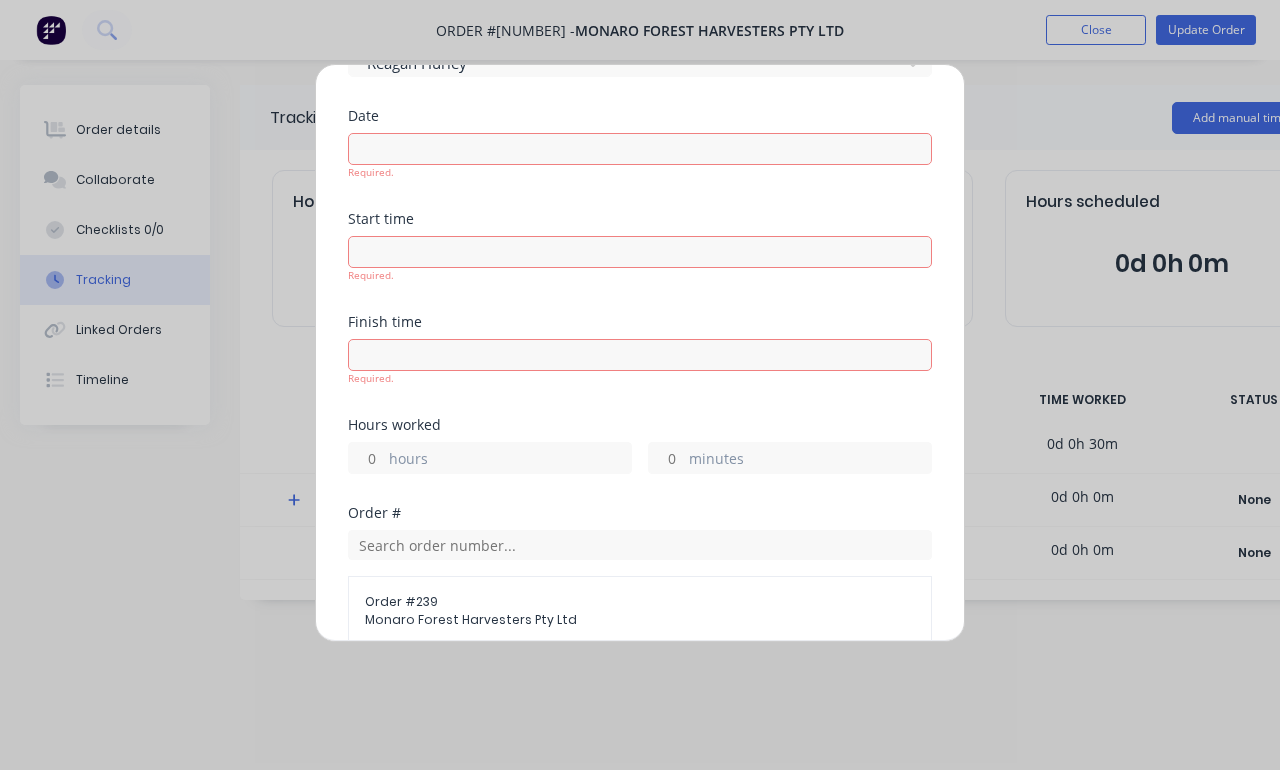 scroll, scrollTop: 124, scrollLeft: 0, axis: vertical 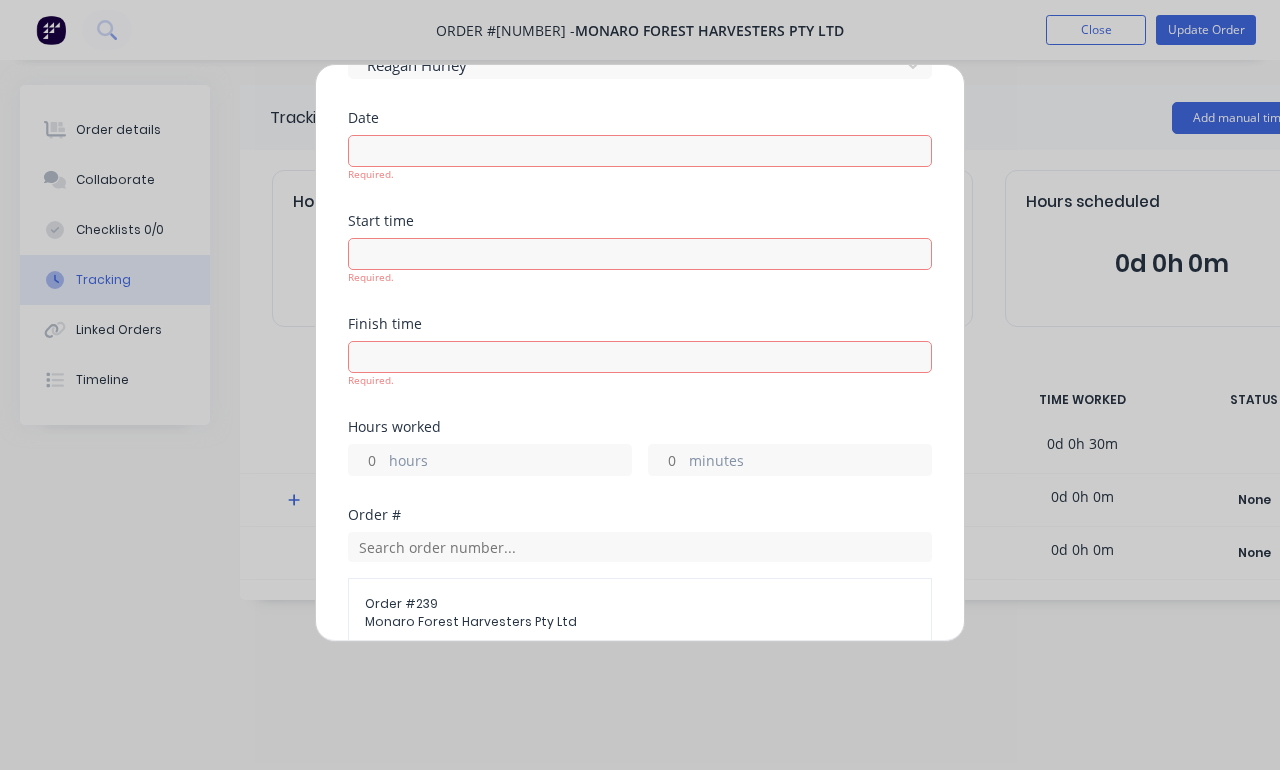 click at bounding box center [640, 151] 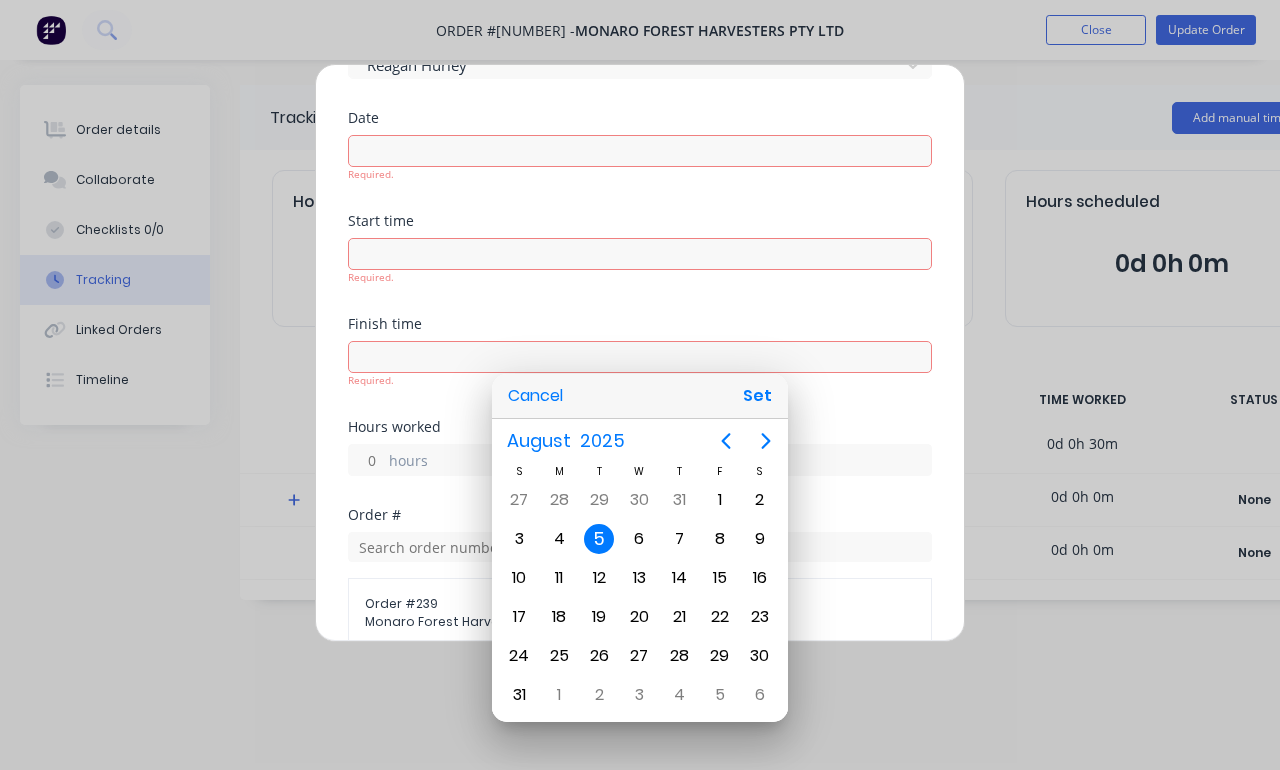 click on "Set" at bounding box center [757, 396] 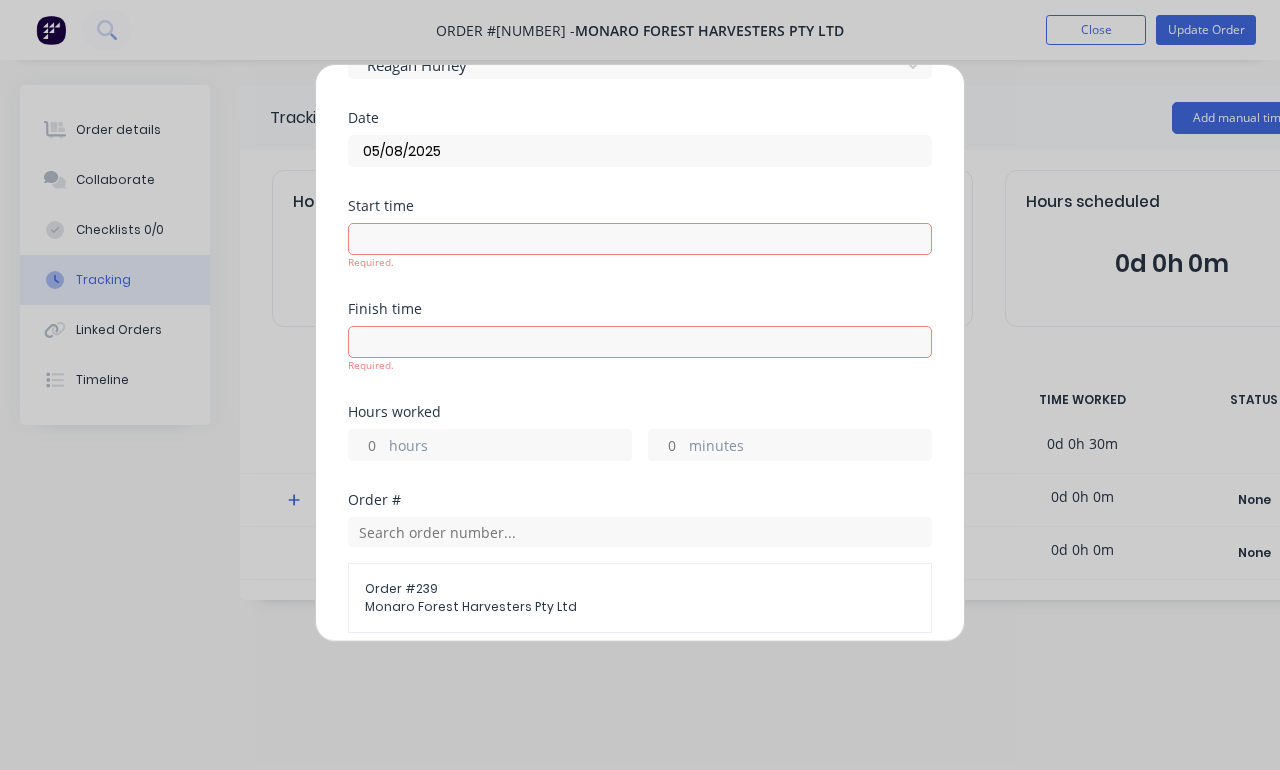 click at bounding box center (640, 239) 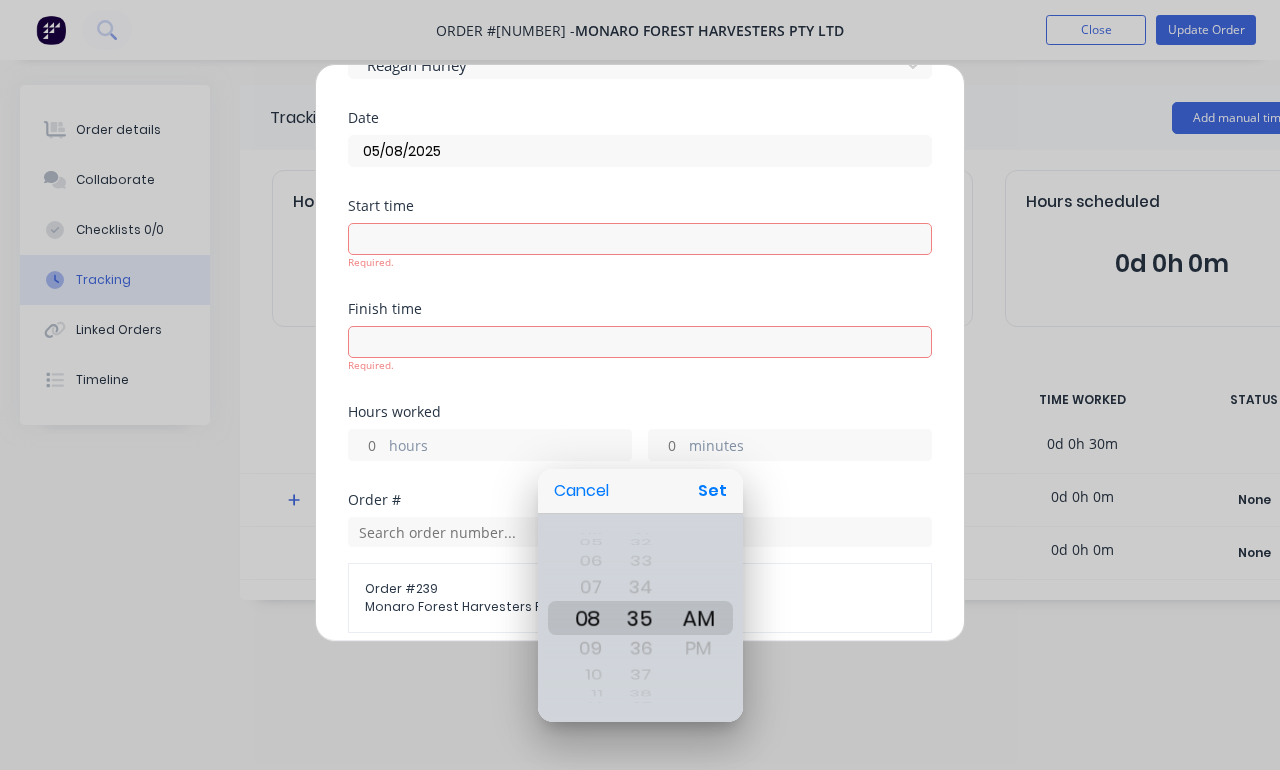 click on "Set" at bounding box center [712, 491] 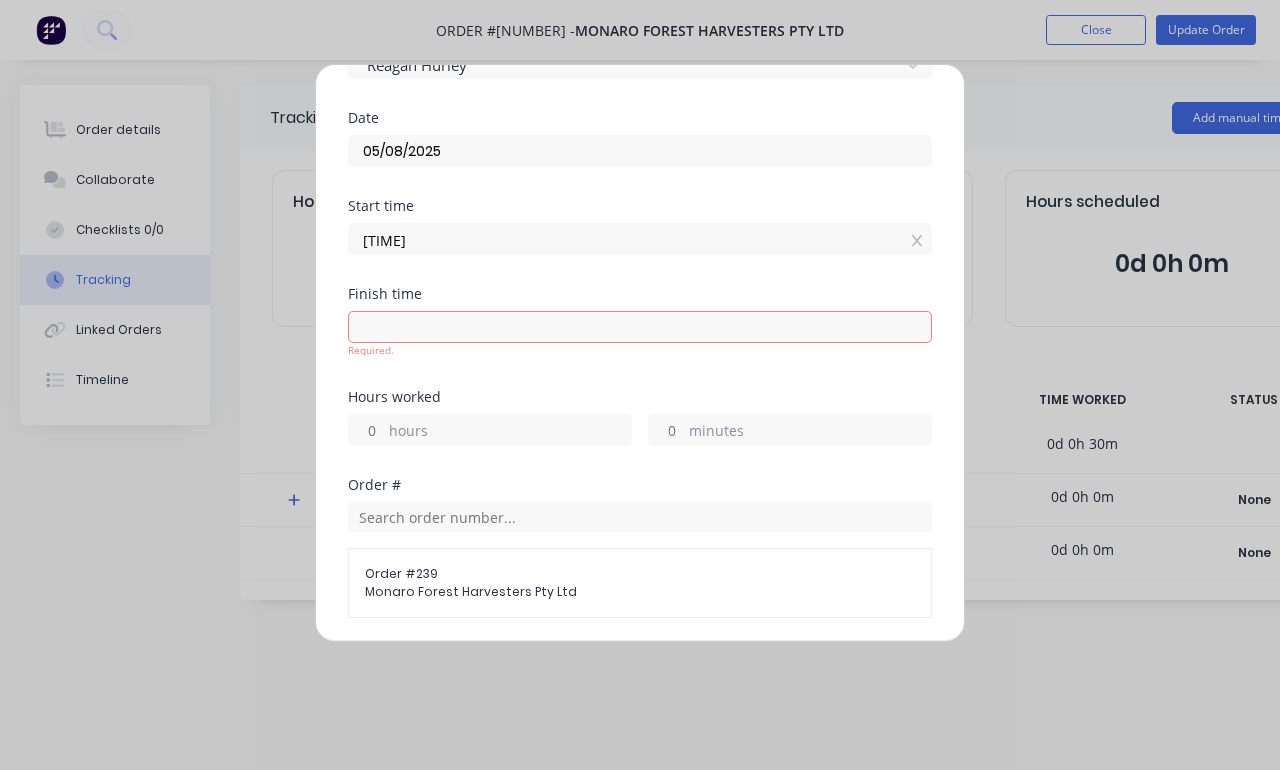 click on "hours" at bounding box center [510, 432] 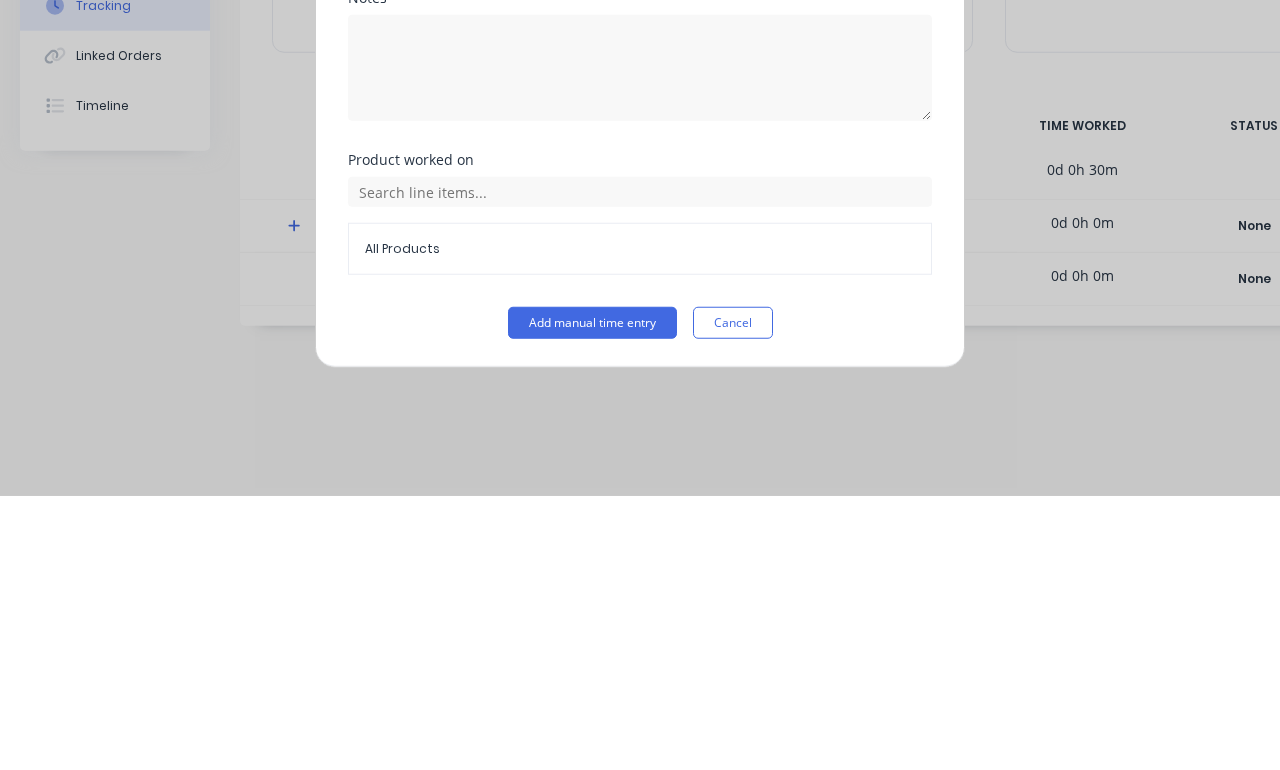 scroll, scrollTop: 509, scrollLeft: 0, axis: vertical 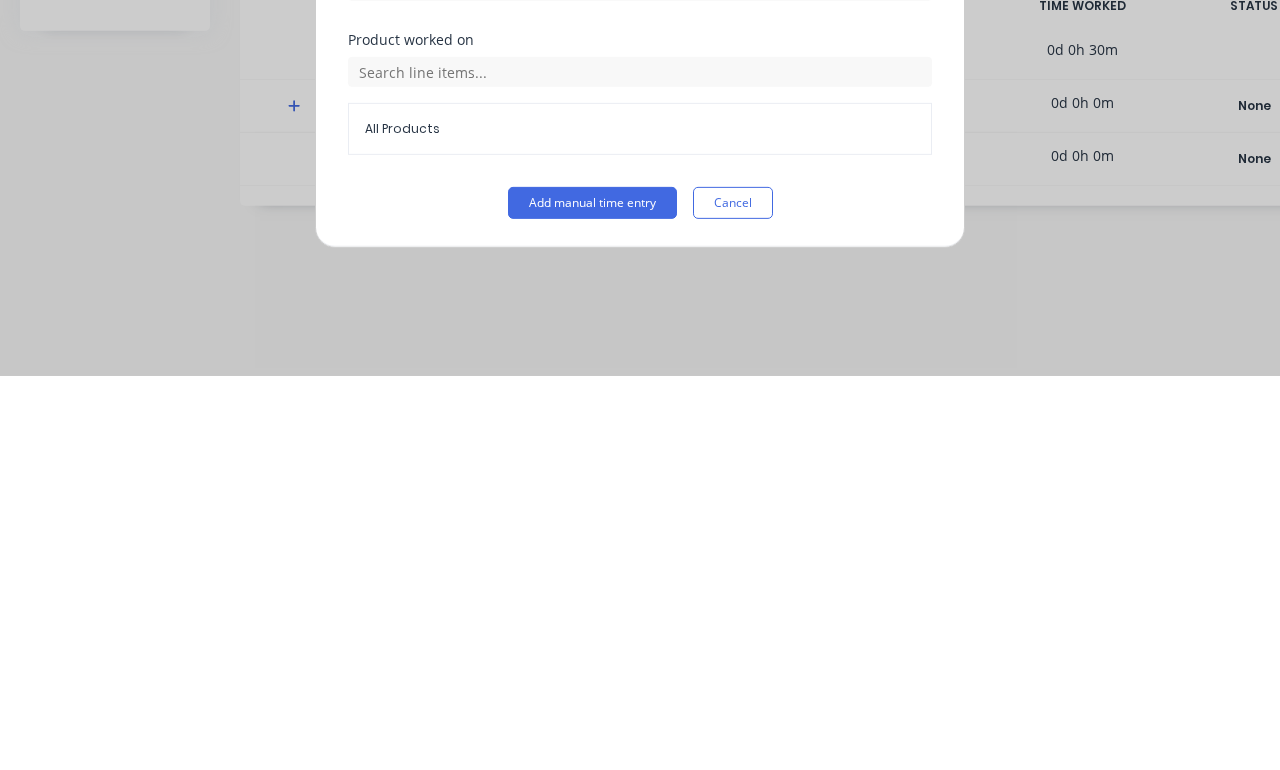 type on "1" 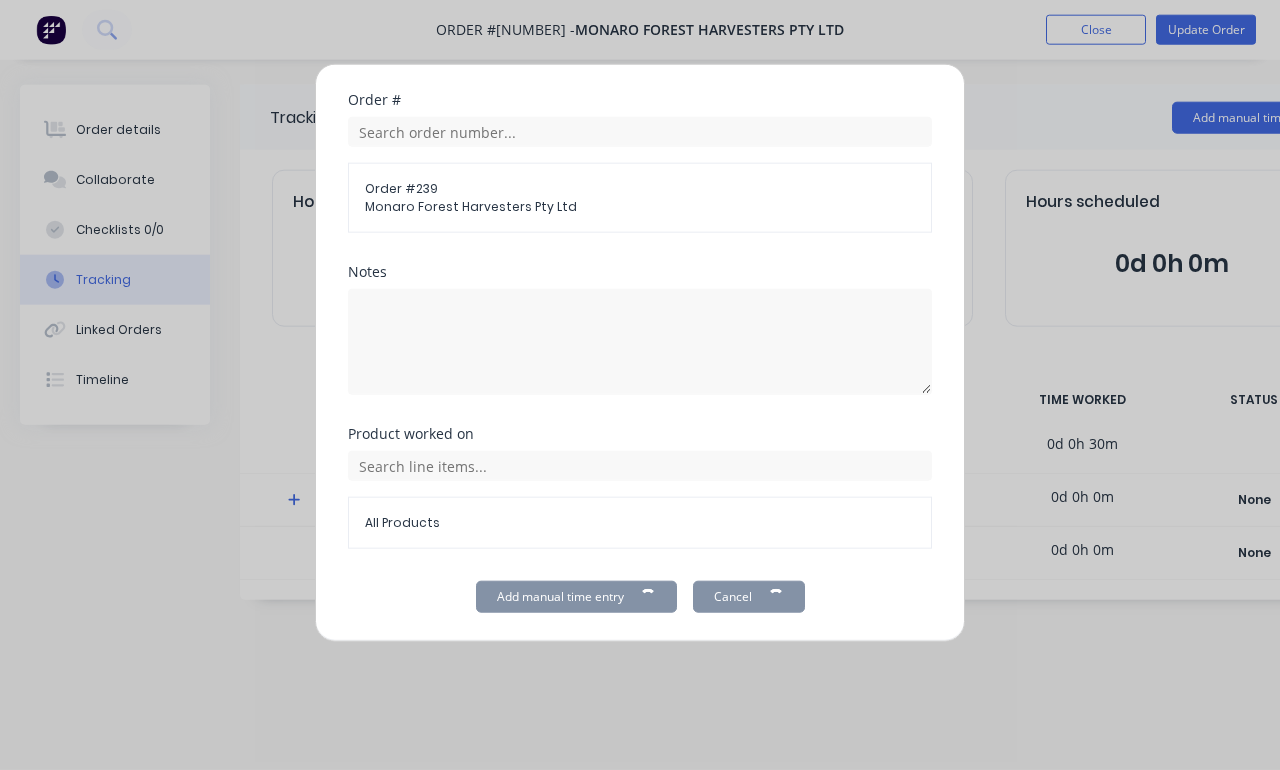 scroll, scrollTop: 71, scrollLeft: 0, axis: vertical 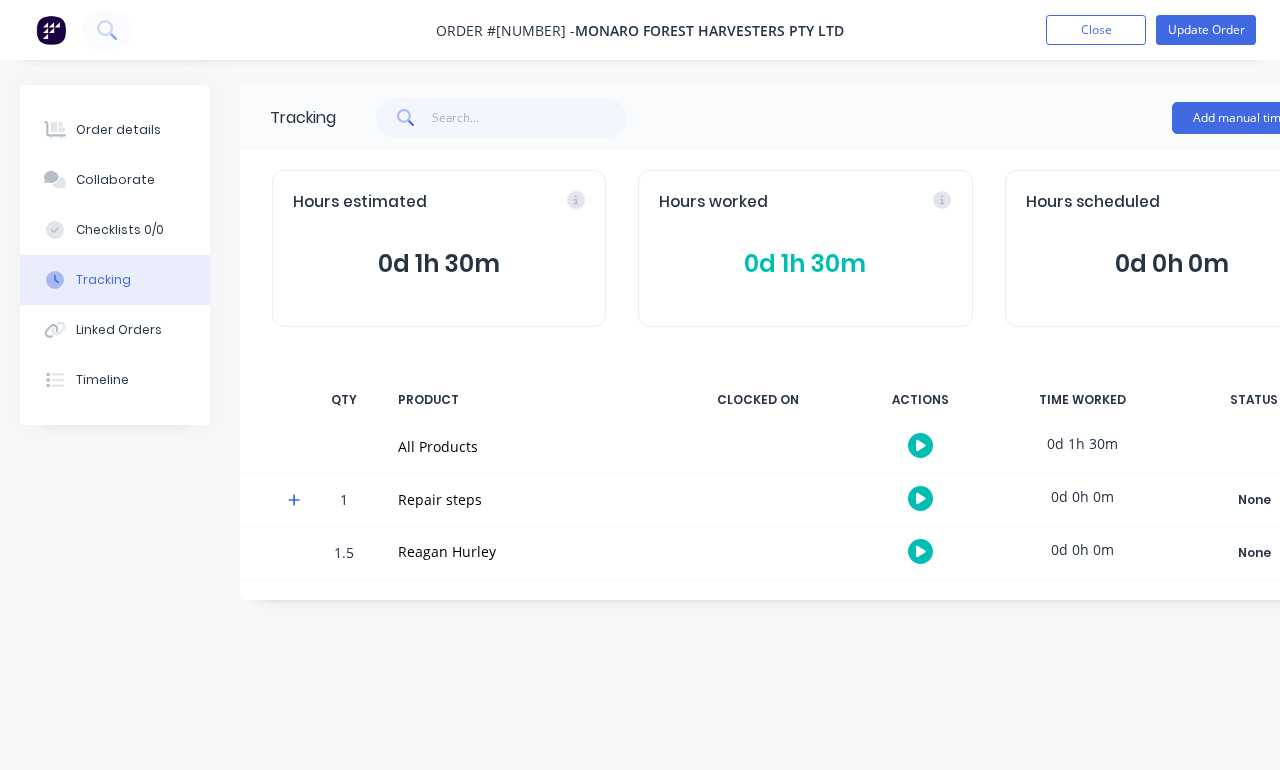 click on "Update Order" at bounding box center (1206, 30) 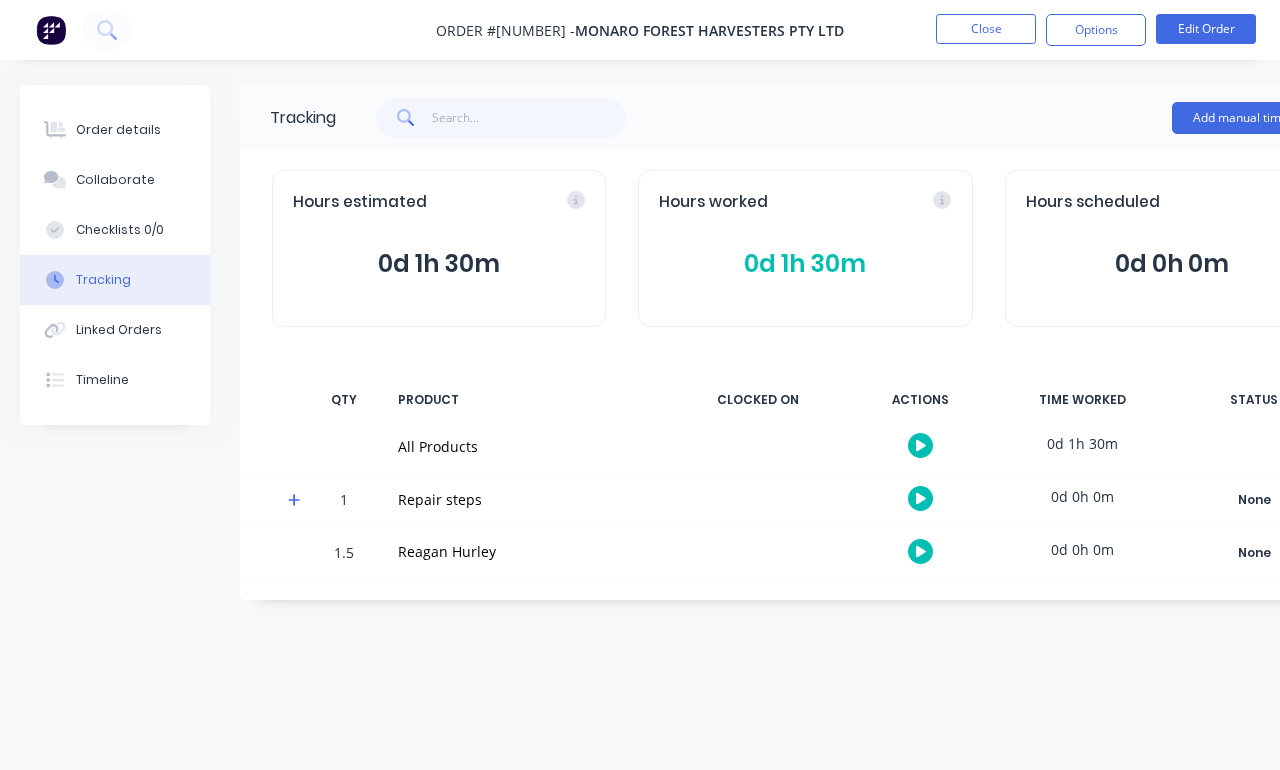 scroll, scrollTop: 0, scrollLeft: 0, axis: both 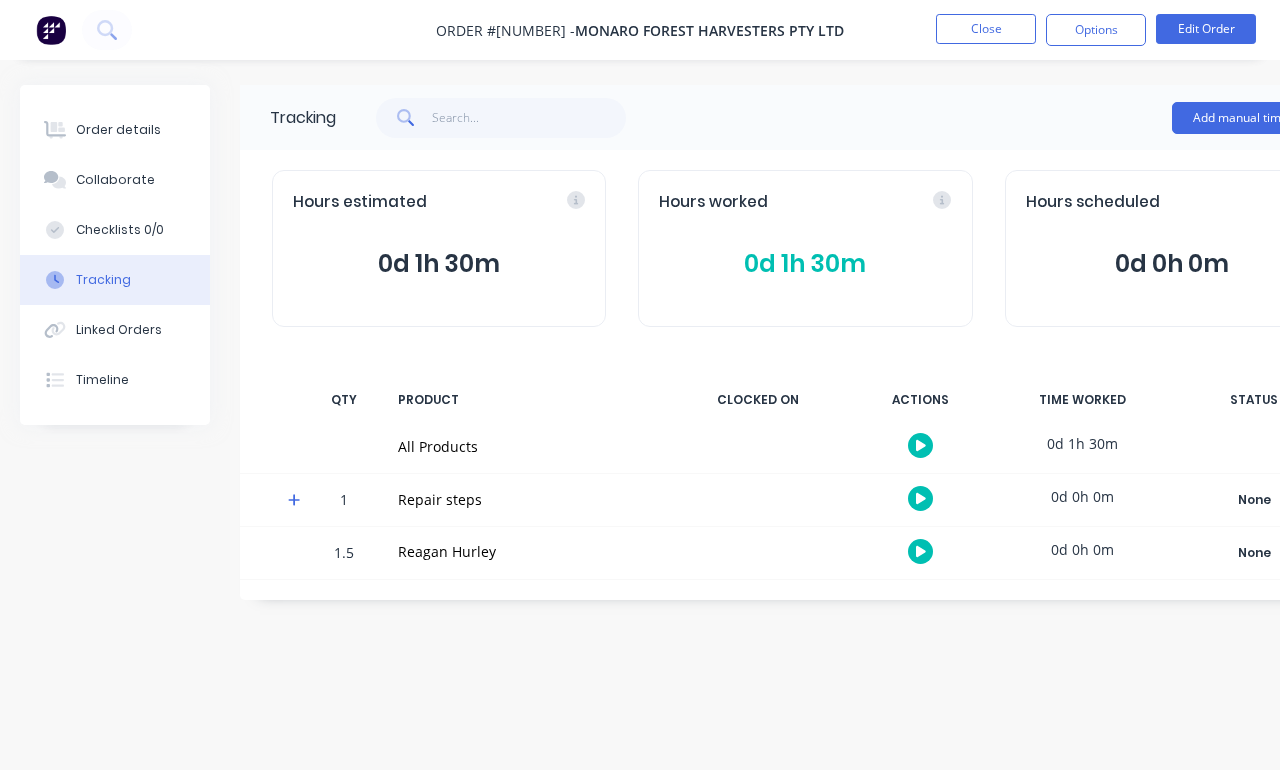 click on "Close" at bounding box center [986, 29] 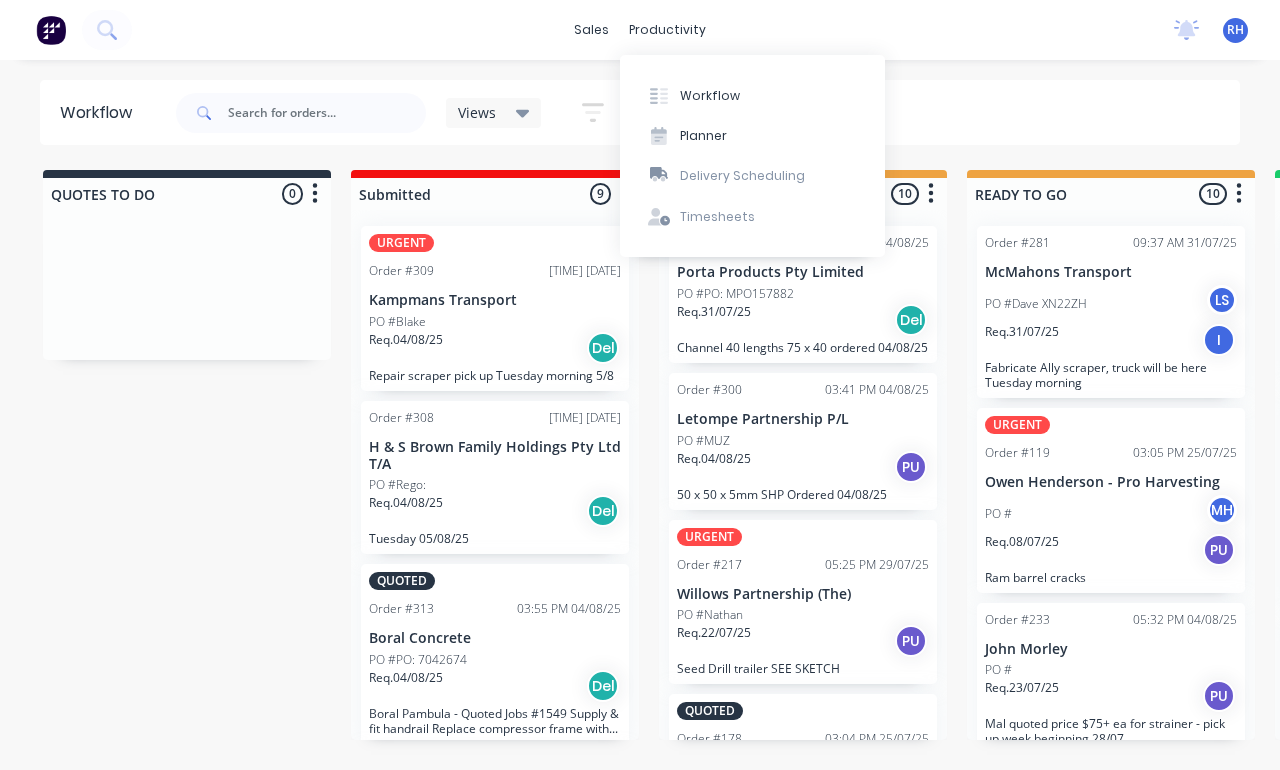 click on "Workflow" at bounding box center (752, 95) 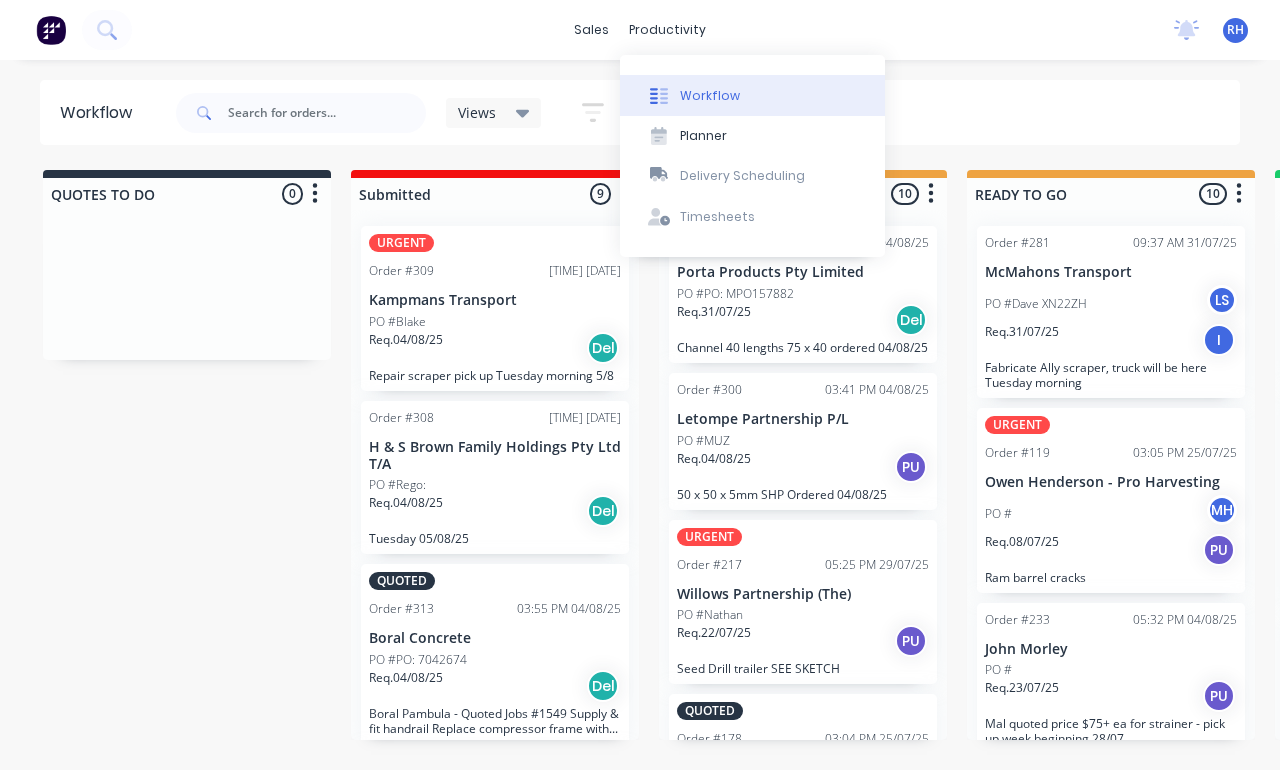 click on "QUOTES TO DO [NUMBER] Submitted [NUMBER] URGENT Order #[NUMBER] [TIME] [DATE] [COMPANY] PO #[COMPANY]: [NUMBER] Req. [DATE] Del [DAY] morning [DATE] Order #[NUMBER] [TIME] [DATE] [COMPANY] T/A PO #[NUMBER]: Req. [DATE] Del [DAY] [DATE] QUOTED Order #[NUMBER] [TIME] [DATE] [COMPANY] PO #PO: [NUMBER] Req. [DATE] Del [COMPANY] - Quoted Jobs #[NUMBER]
Supply & fit handrail
Replace compressor frame with hinged mesh door Order #[NUMBER] [TIME] [DATE] [FIRST] [LAST] PO #[FIRST] Req. [DATE] PU TRACTOR SPRAY UNIT Hyd. - PICK UP [DATE]
KEY IN TOP LOCK BOX IN OFFICE Order #[NUMBER] [TIME] [DATE] [FIRST] [LAST] PO # Req. [DATE] PU Make short sides for ute tray with Dog attached. Order #[NUMBER] [TIME] [DATE] [FIRST] [LAST] PO # Req. [DATE] Del Hire electric scissor lift Order #[NUMBER] [TIME] [DATE] [FIRST] [LAST] PO # Req. [DATE] PU Boom spray axles Order #[NUMBER] [TIME] [DATE] [FIRST] [LAST] PO # Req. [DATE] PU Aluminium Plate to be ordered PAYING CASH -SEE NOTES Order #[NUMBER] PO # Req. [DATE]" at bounding box center [1507, 455] 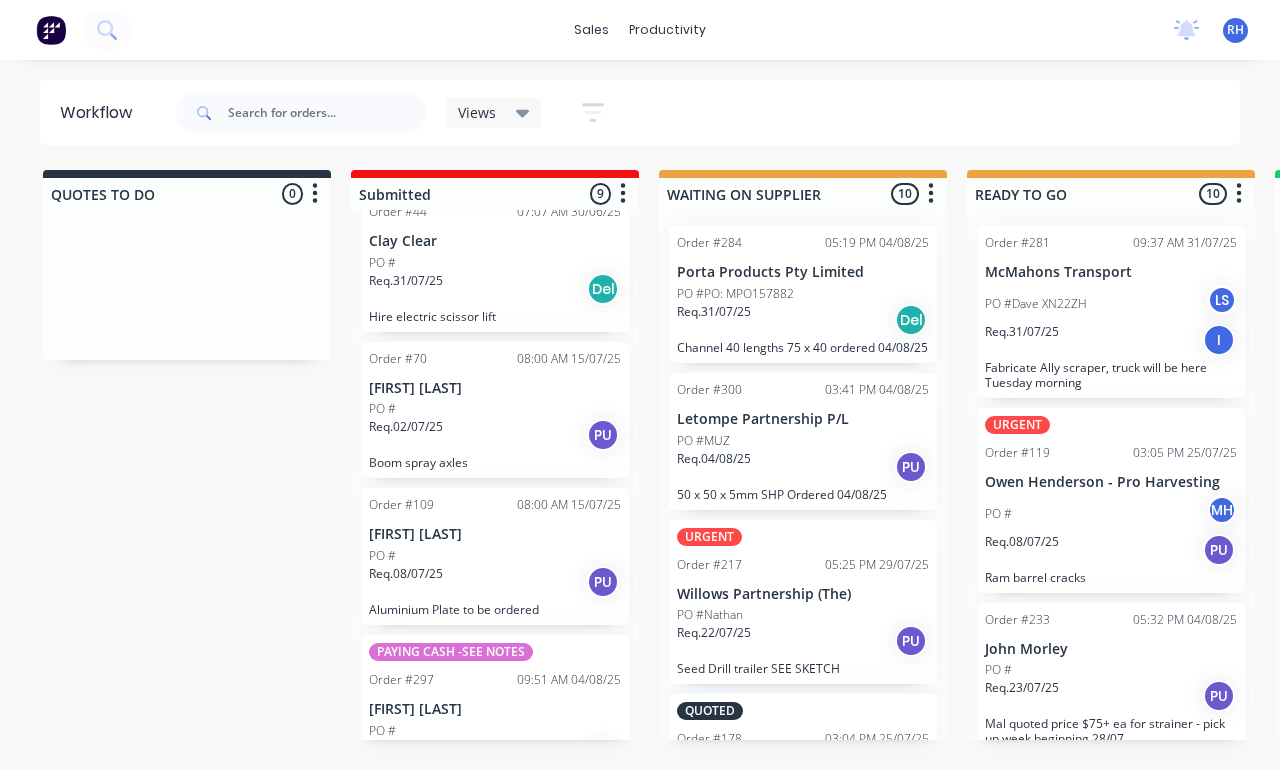scroll, scrollTop: 880, scrollLeft: 0, axis: vertical 